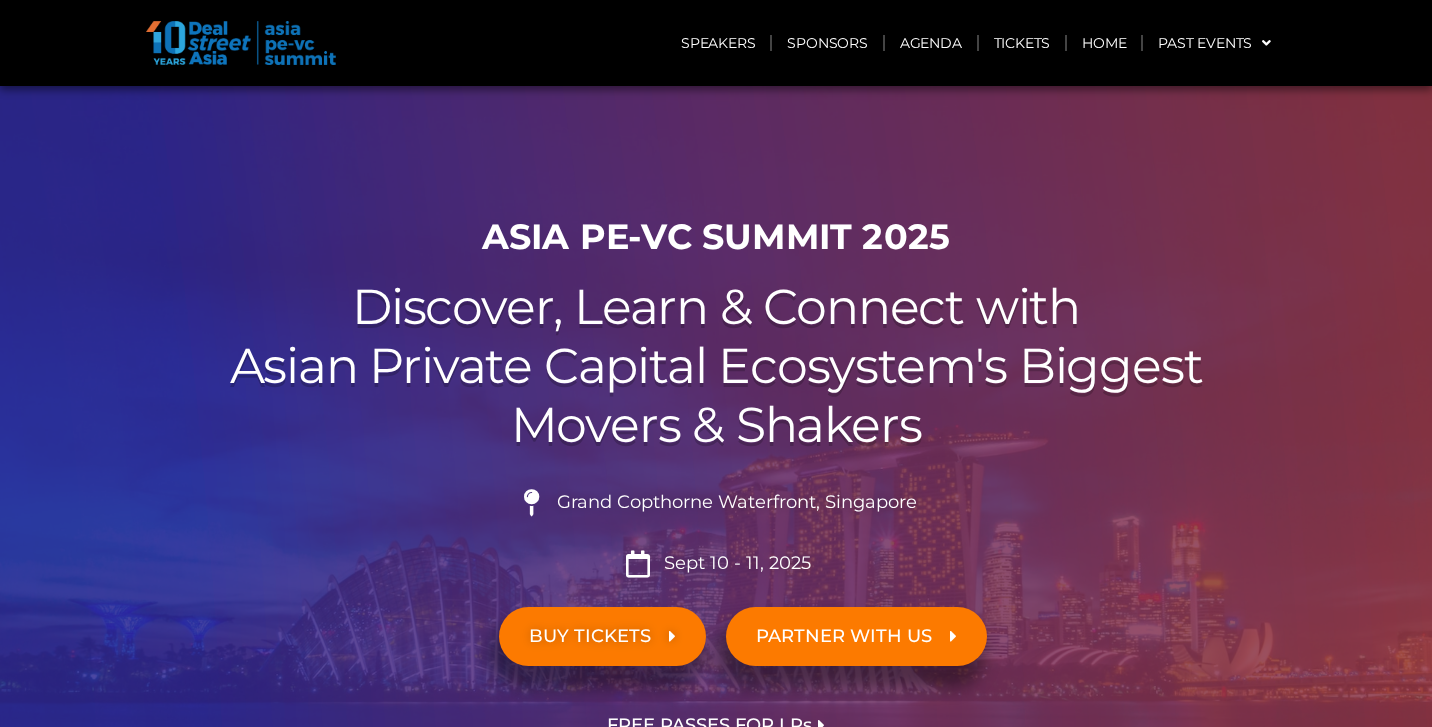 click on "Agenda" 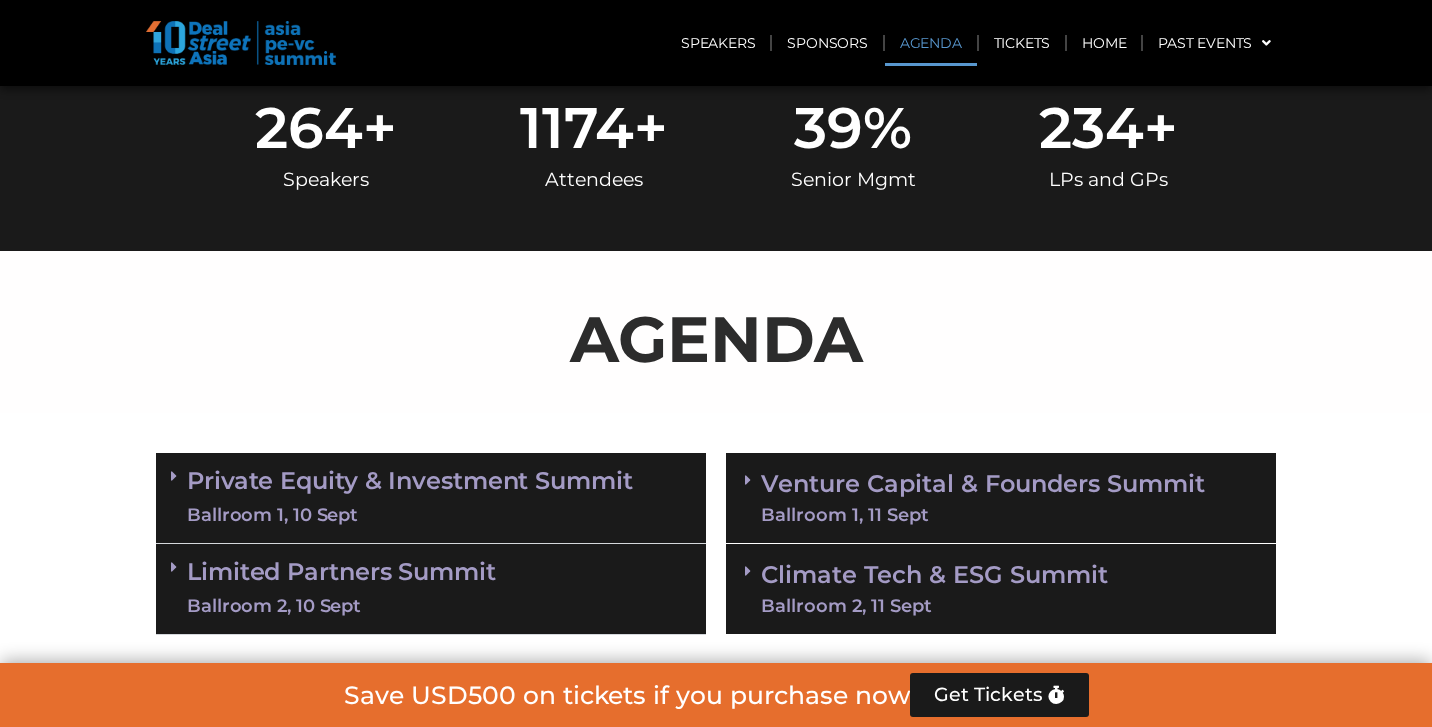 scroll, scrollTop: 1043, scrollLeft: 0, axis: vertical 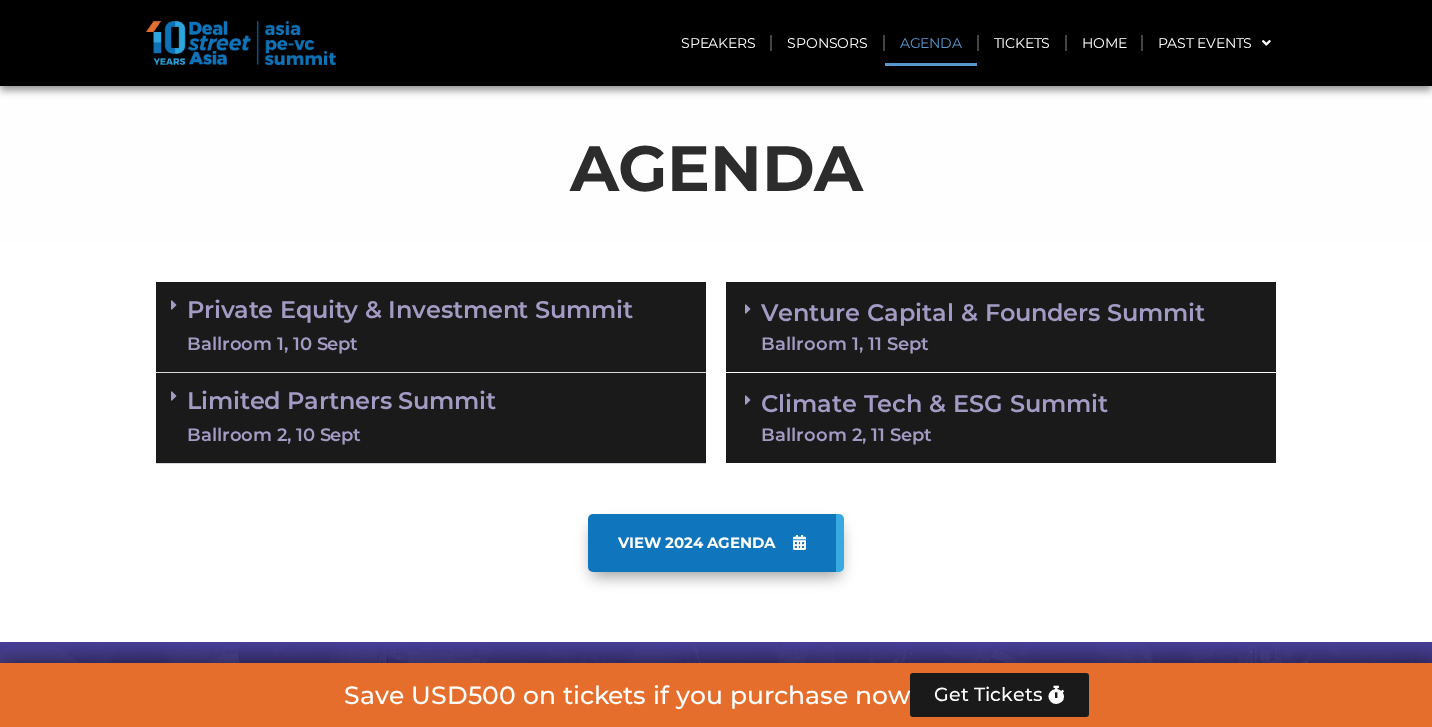 click on "Ballroom 2, 10 Sept" at bounding box center [439, 435] 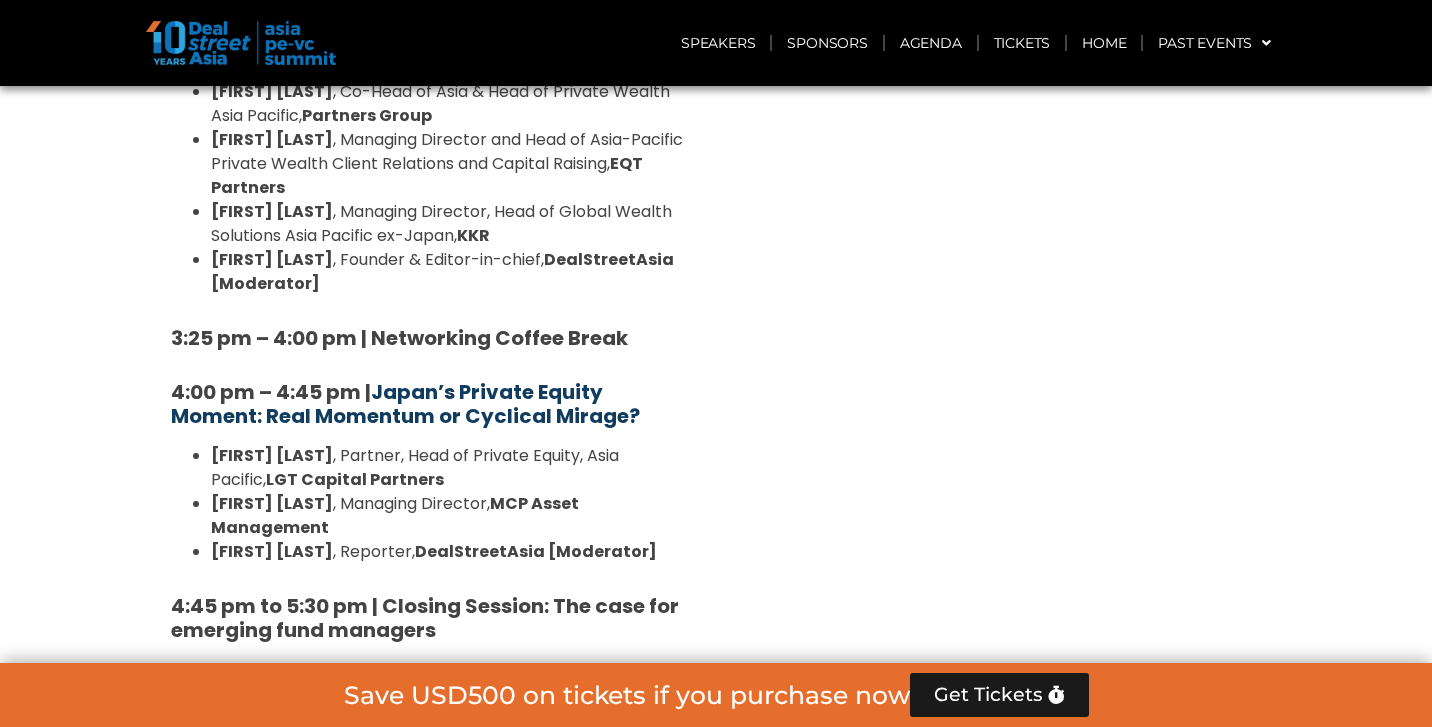 scroll, scrollTop: 2667, scrollLeft: 0, axis: vertical 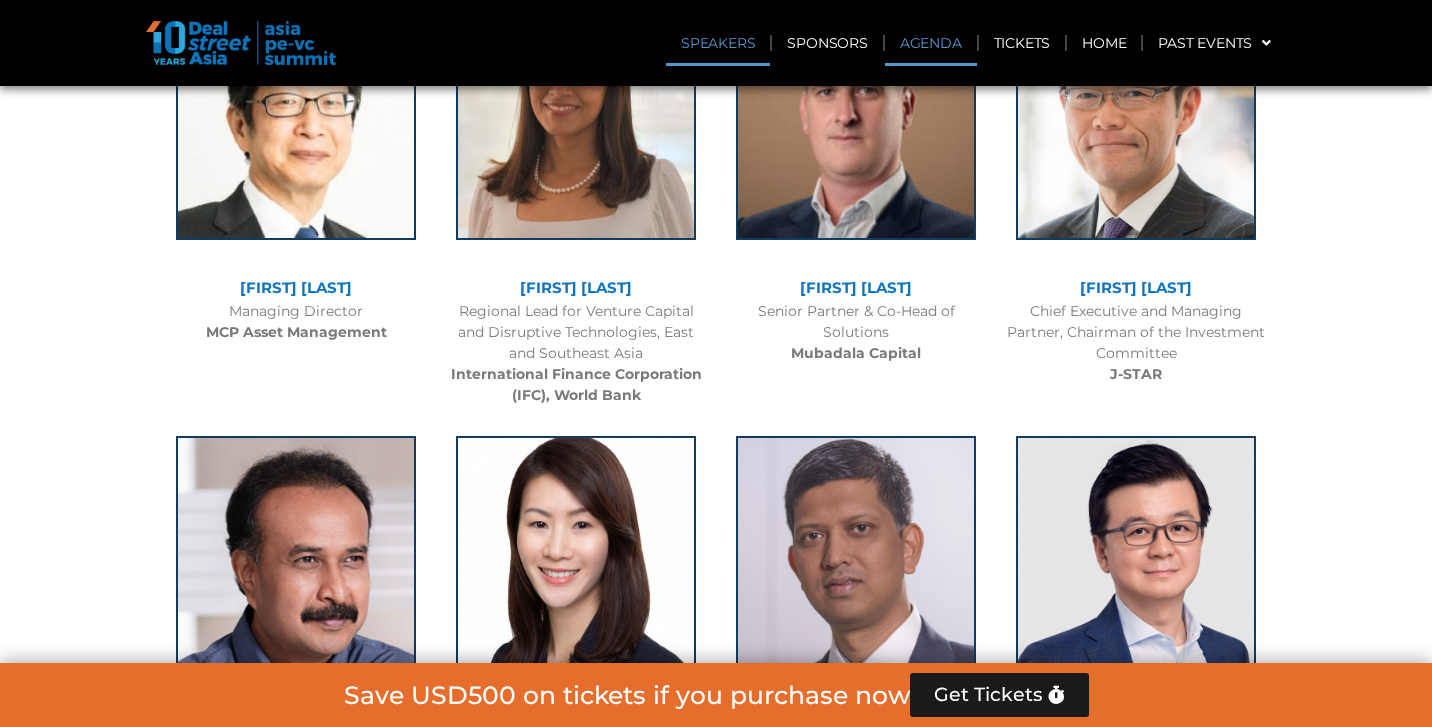 click on "Agenda" 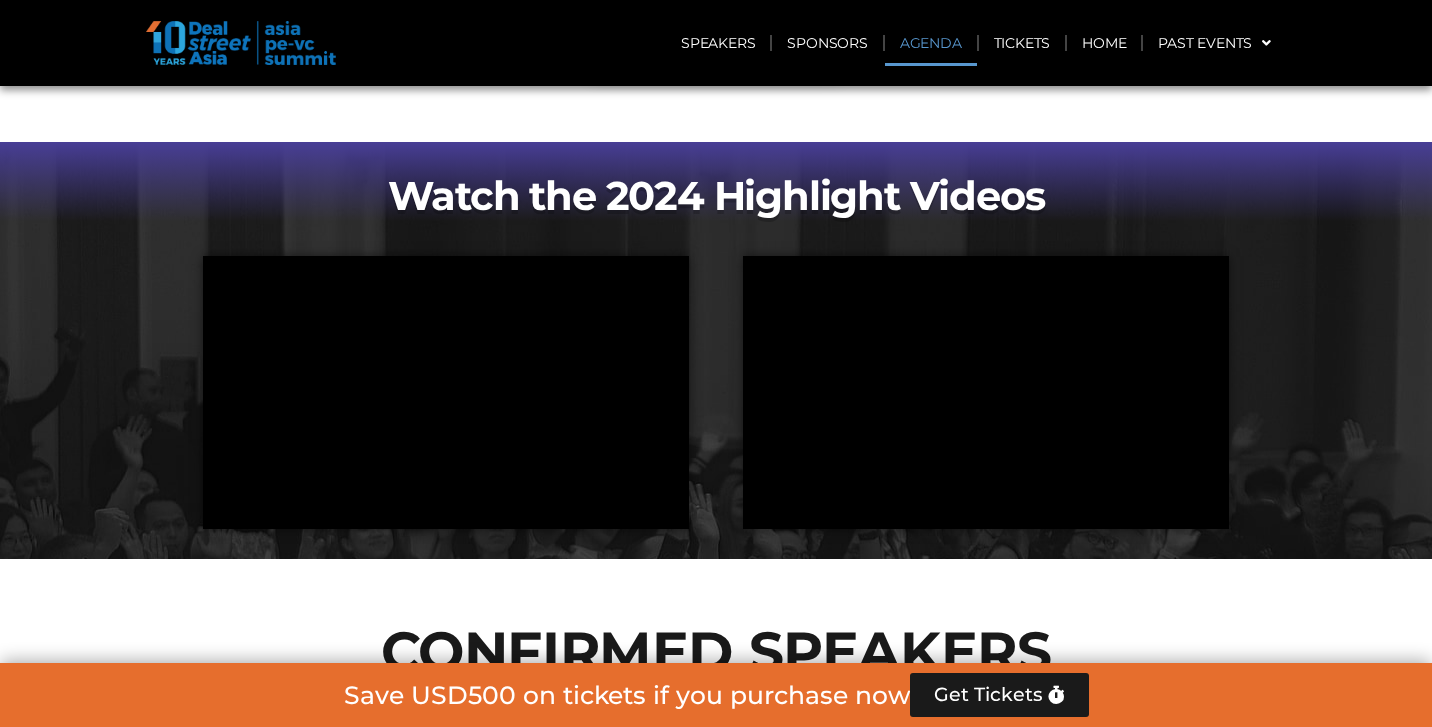 click on "Agenda" 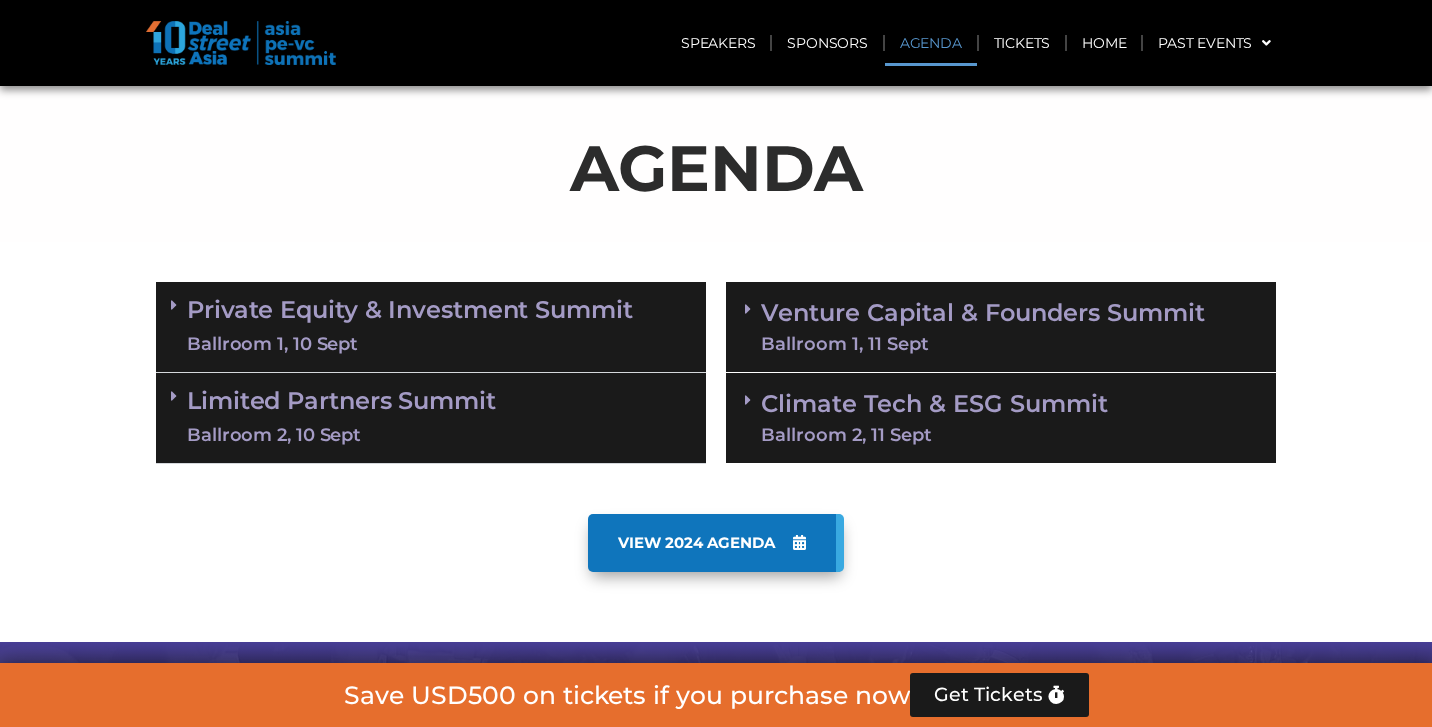 click on "Limited Partners Summit  Ballroom 2, 10 Sept" at bounding box center [431, 417] 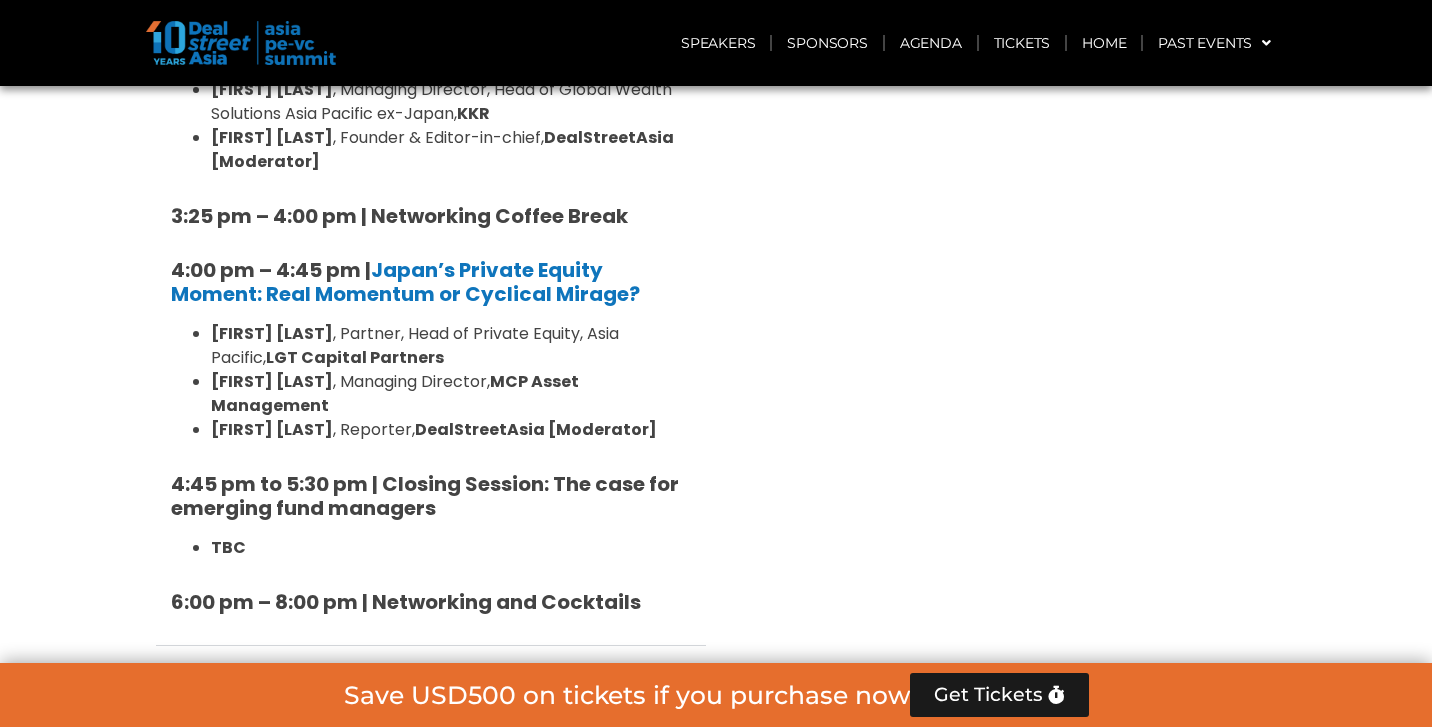 scroll, scrollTop: 2649, scrollLeft: 0, axis: vertical 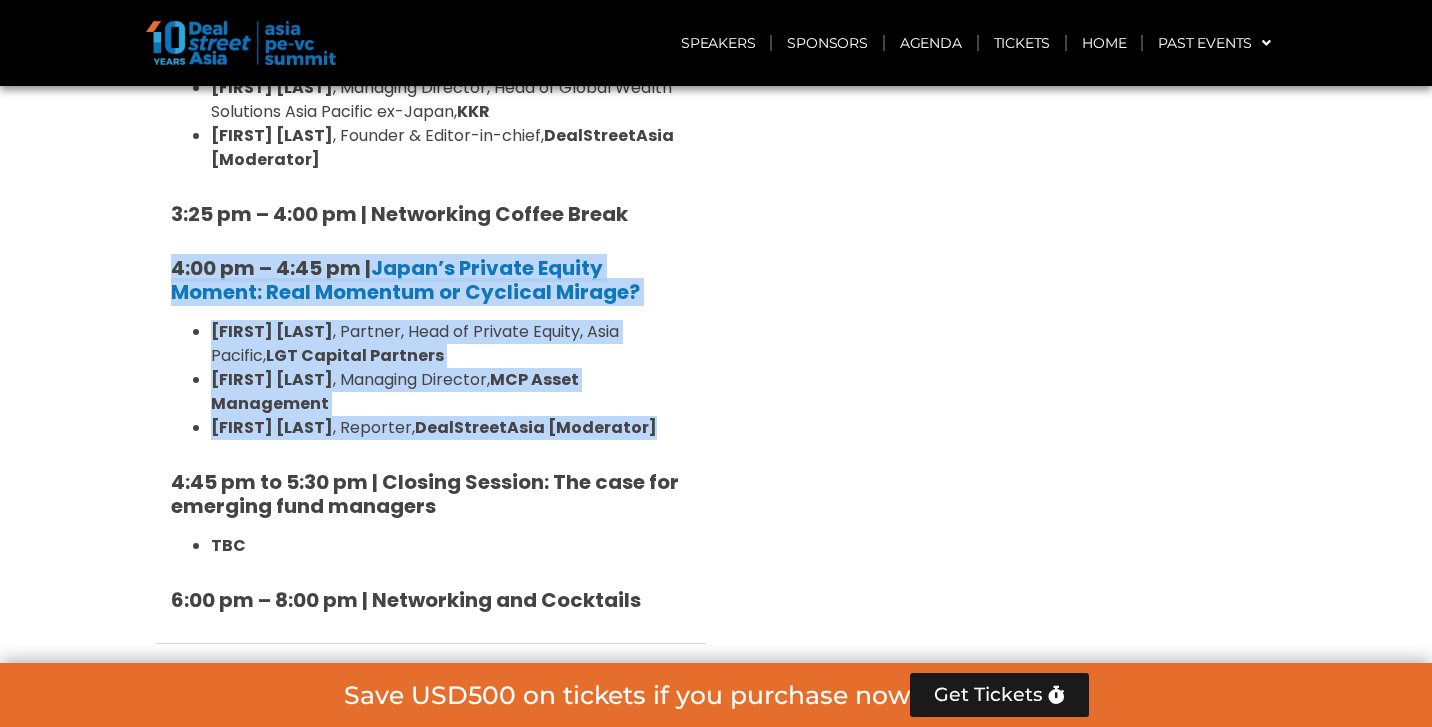drag, startPoint x: 144, startPoint y: 174, endPoint x: 637, endPoint y: 348, distance: 522.80493 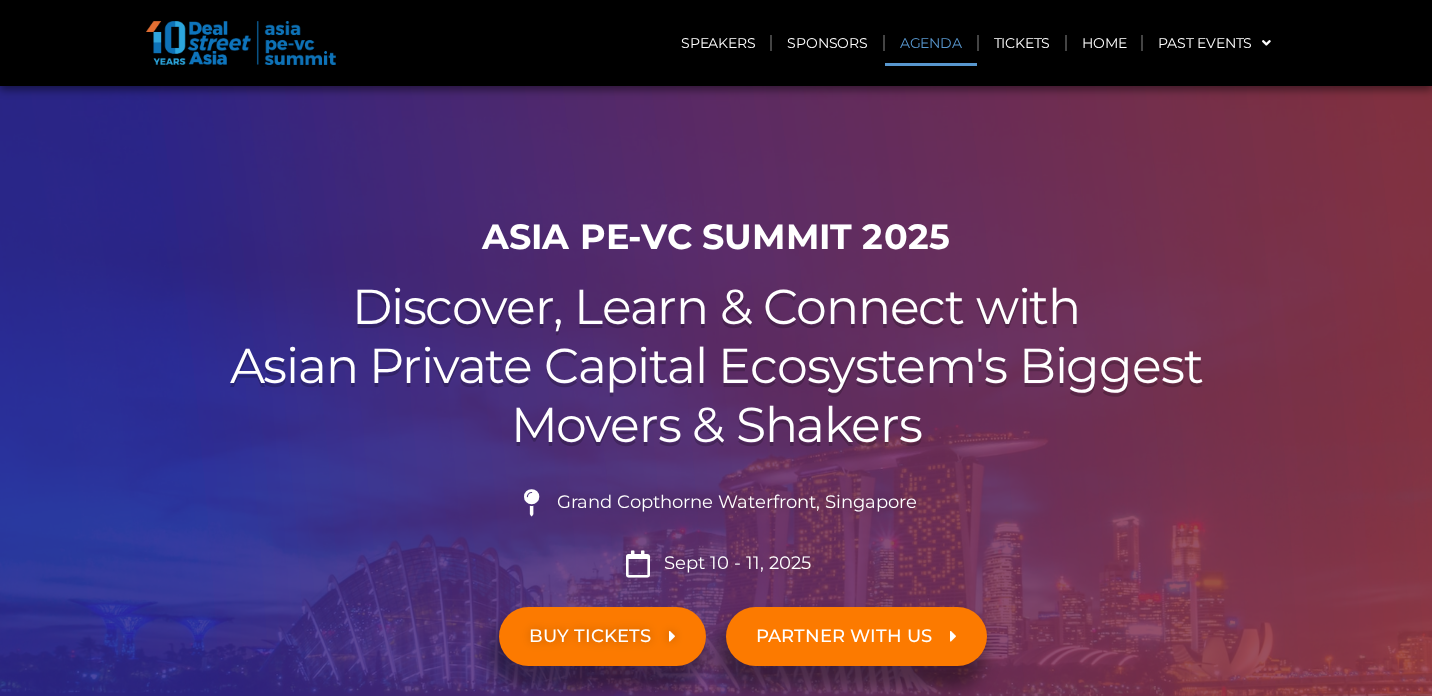 scroll, scrollTop: 1153, scrollLeft: 0, axis: vertical 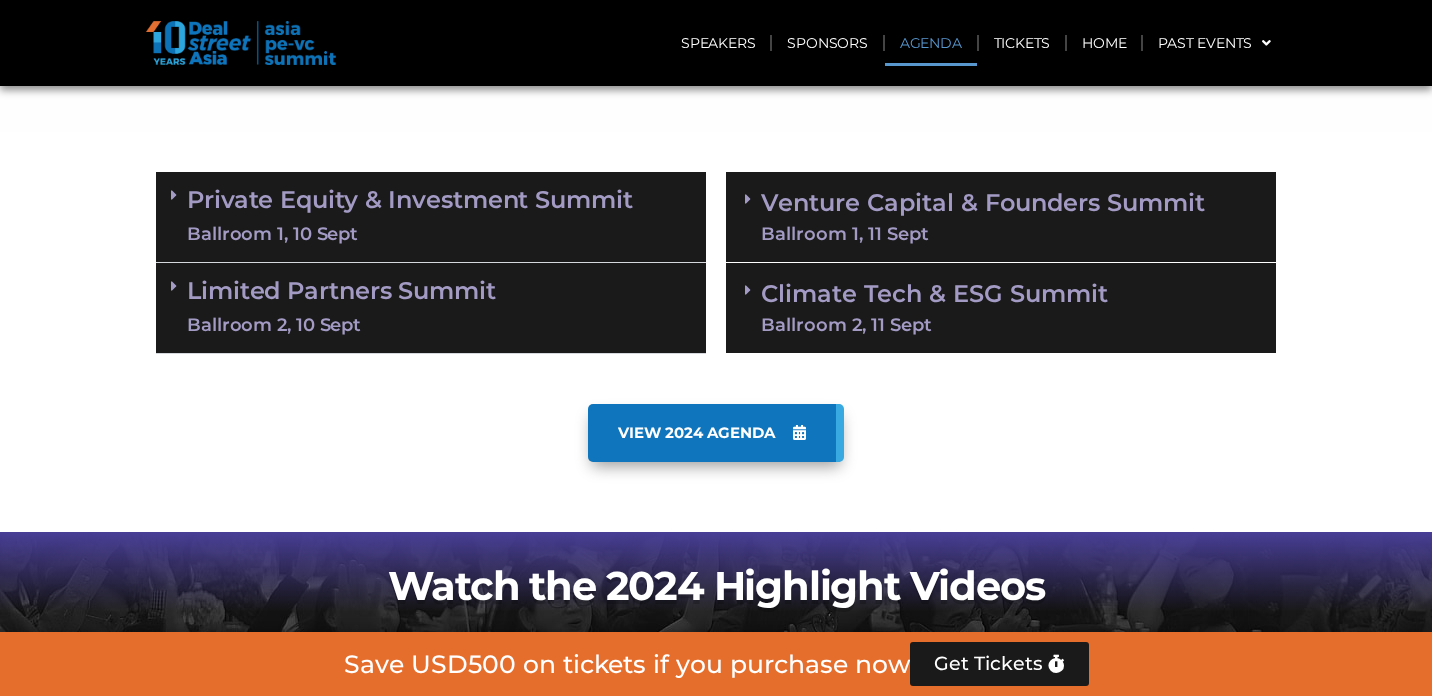click on "Private Equity & Investment Summit  Ballroom 1, 10 Sept" at bounding box center (431, 217) 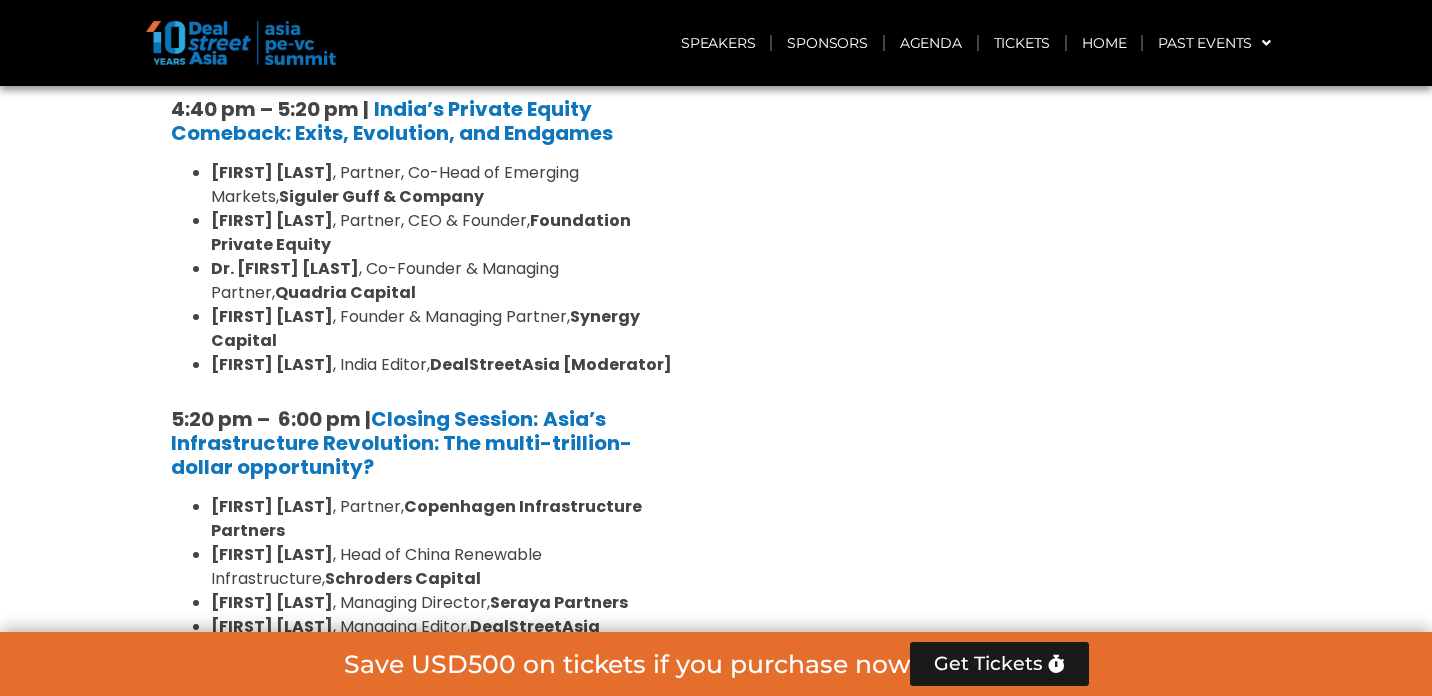 scroll, scrollTop: 3710, scrollLeft: 0, axis: vertical 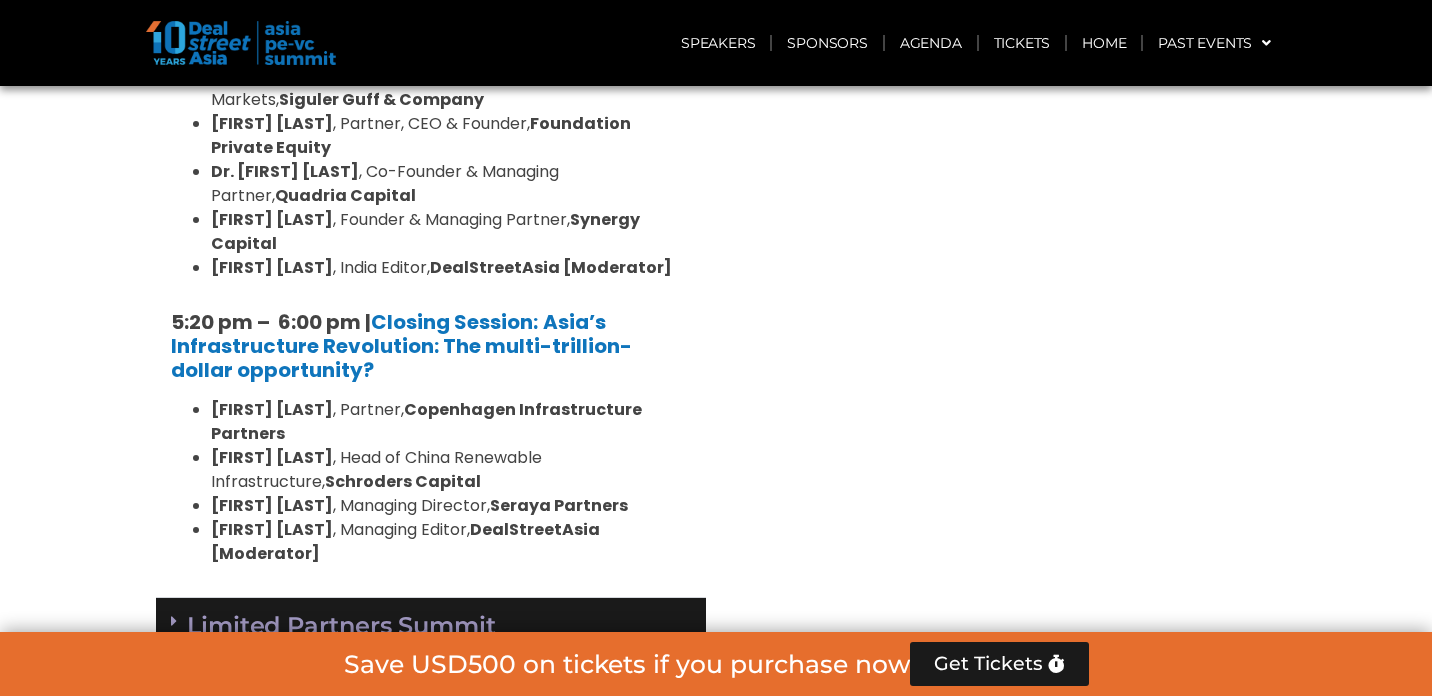click on "Limited Partners Summit  Ballroom 2, 10 Sept" at bounding box center (431, 642) 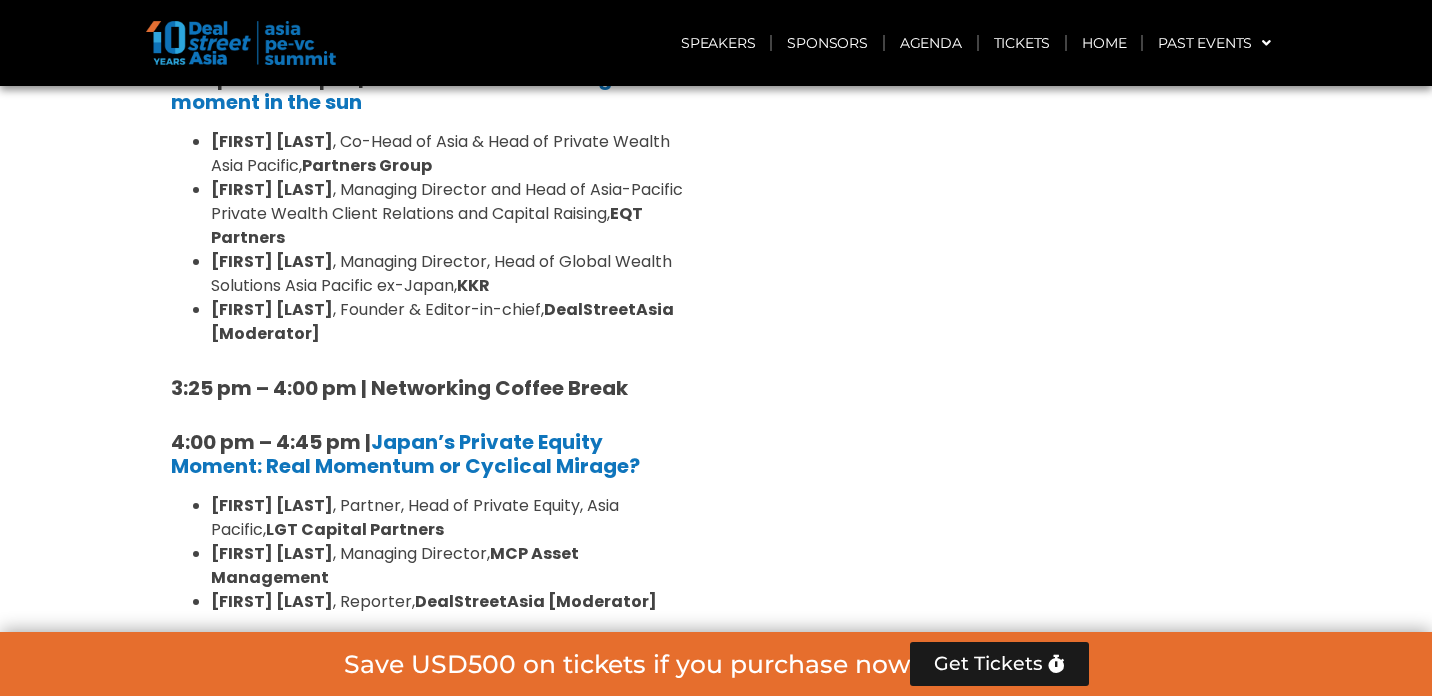 scroll, scrollTop: 5271, scrollLeft: 0, axis: vertical 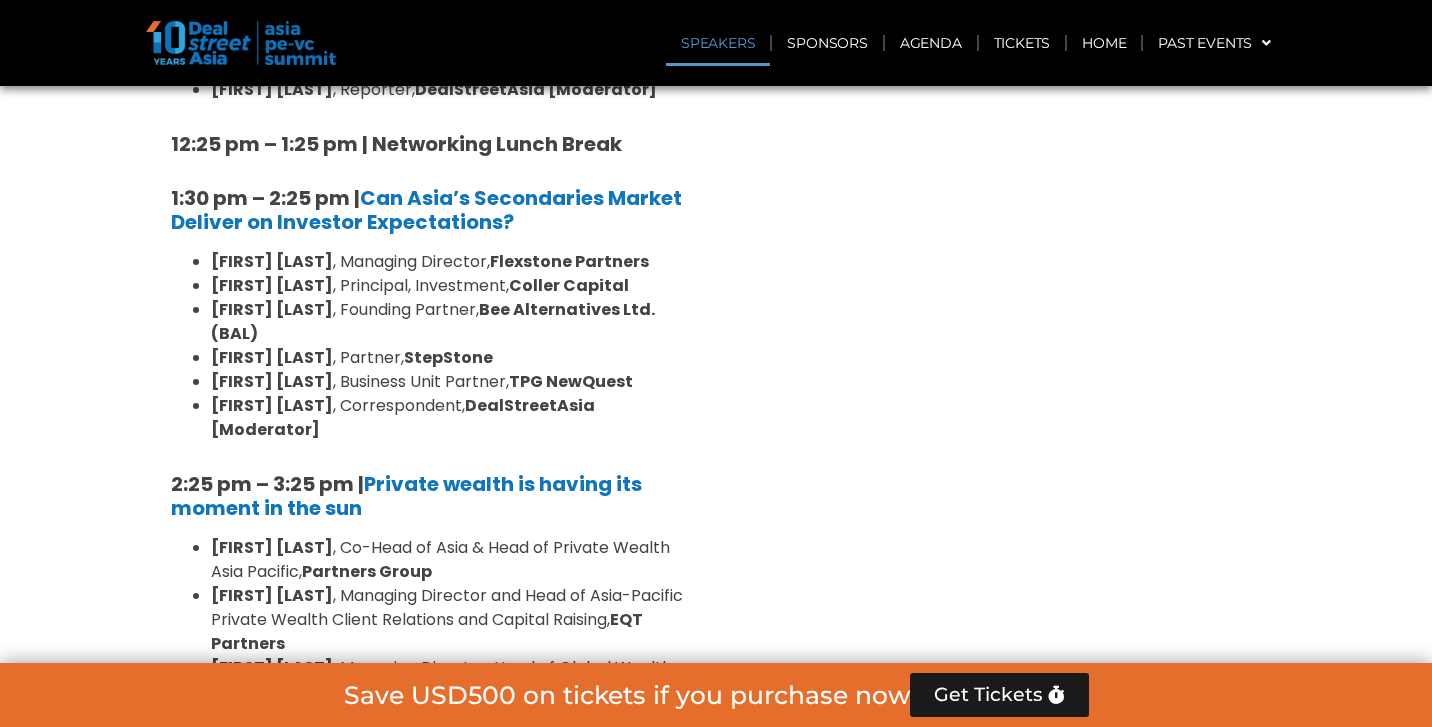 click on "Speakers" 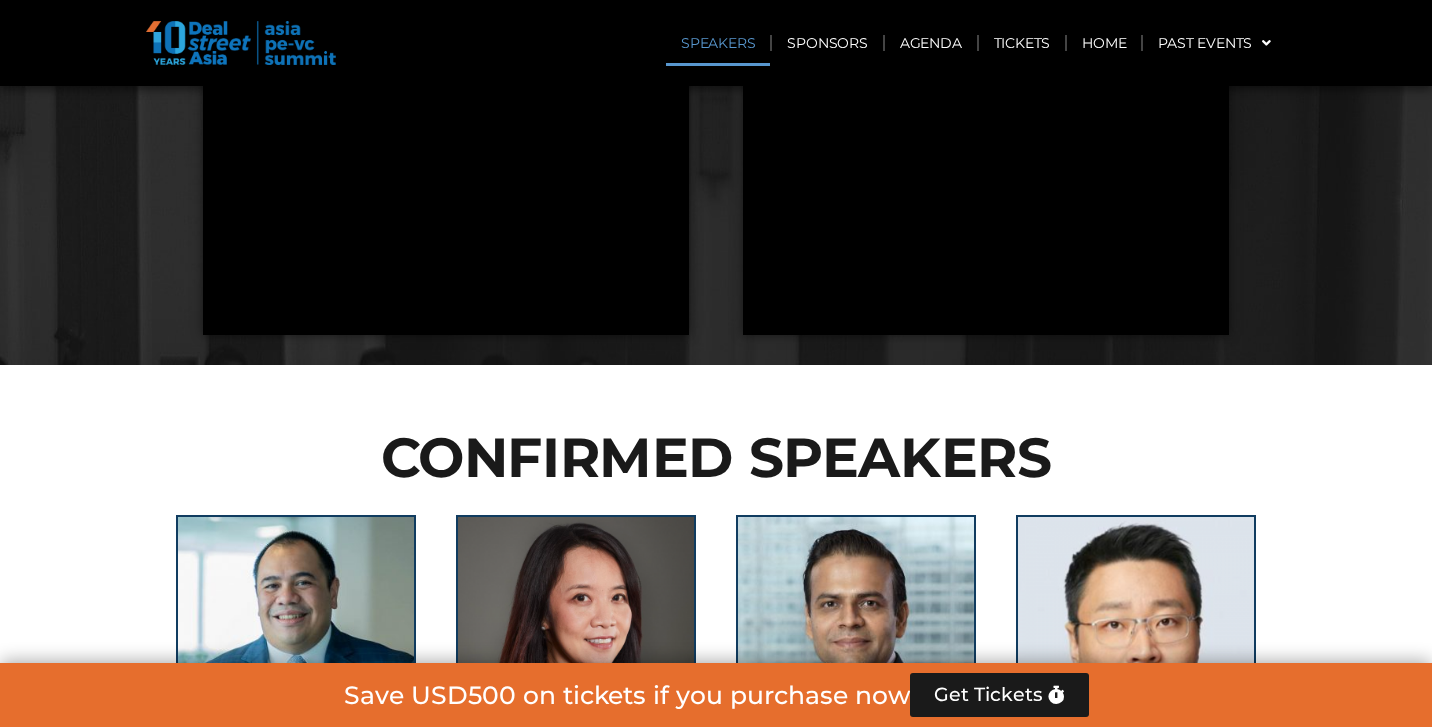 scroll, scrollTop: 3791, scrollLeft: 0, axis: vertical 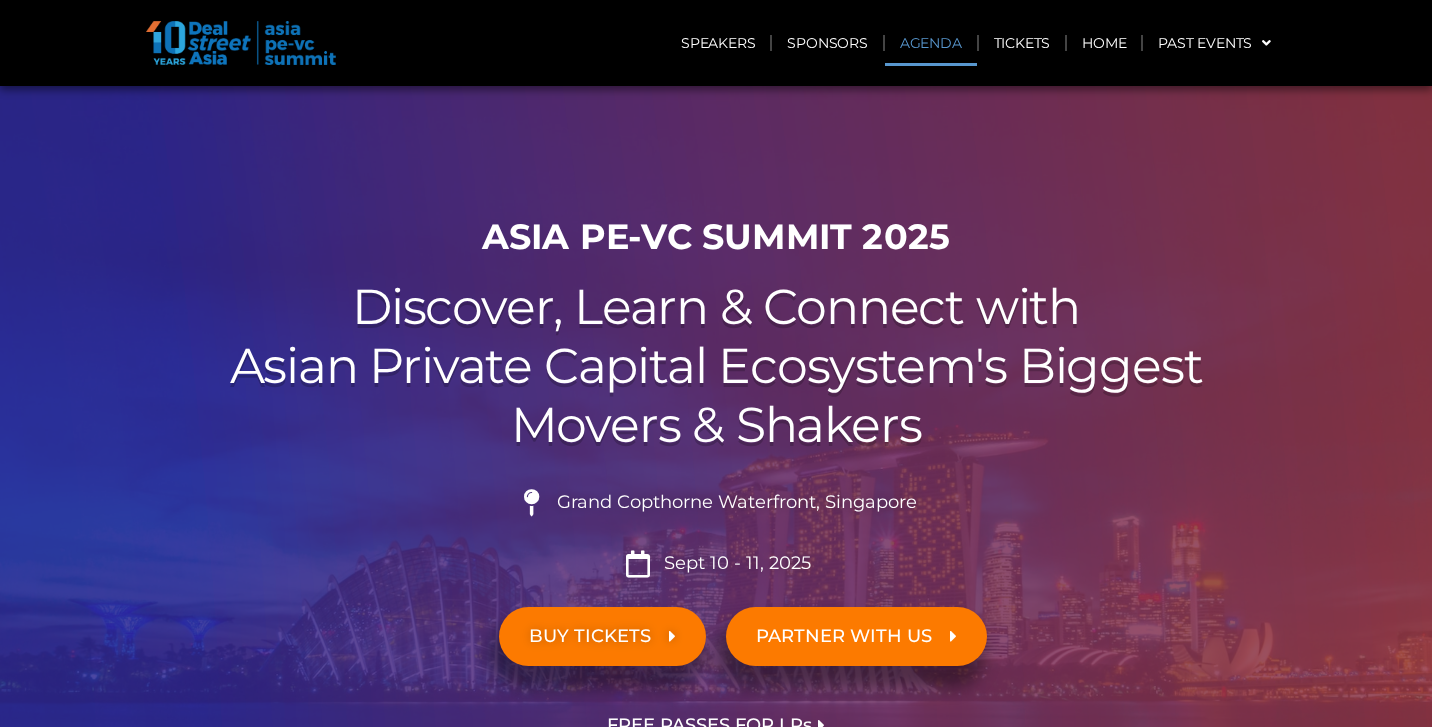 click on "Agenda" 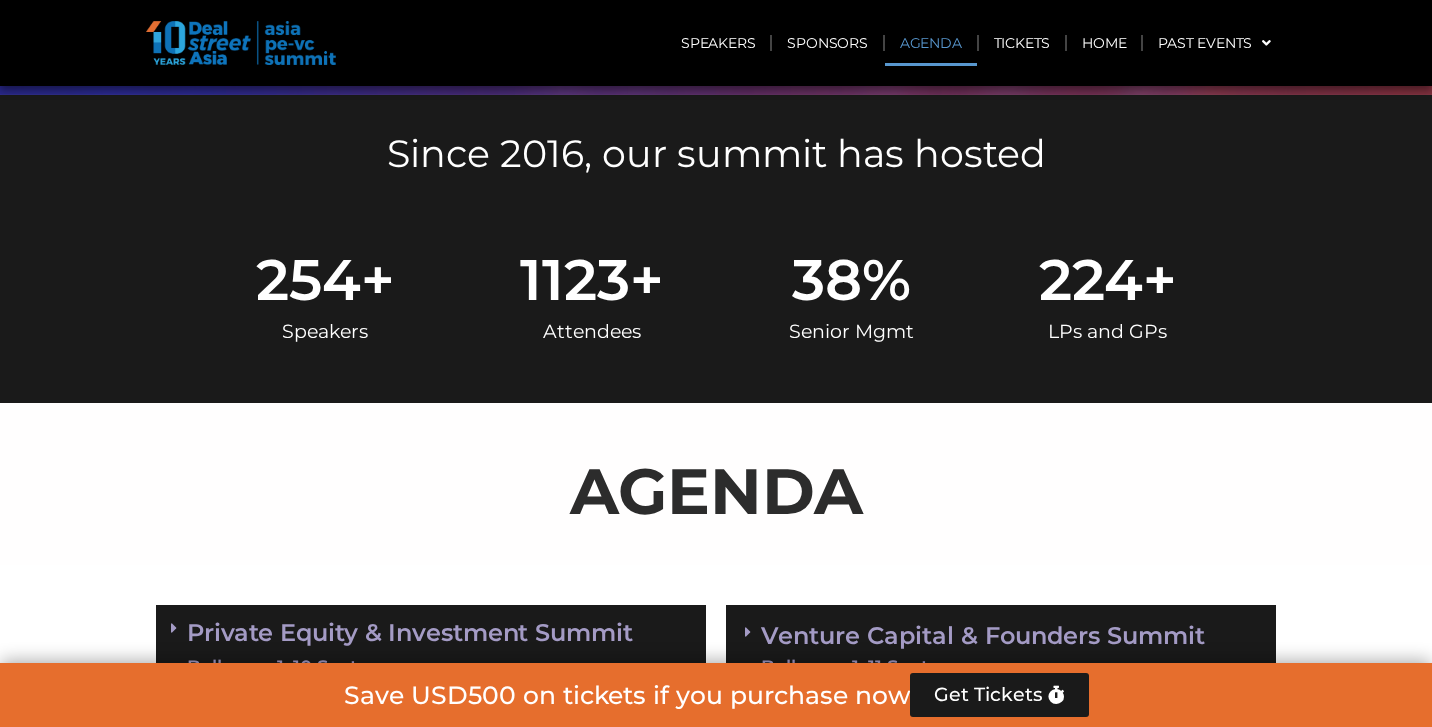 scroll, scrollTop: 1043, scrollLeft: 0, axis: vertical 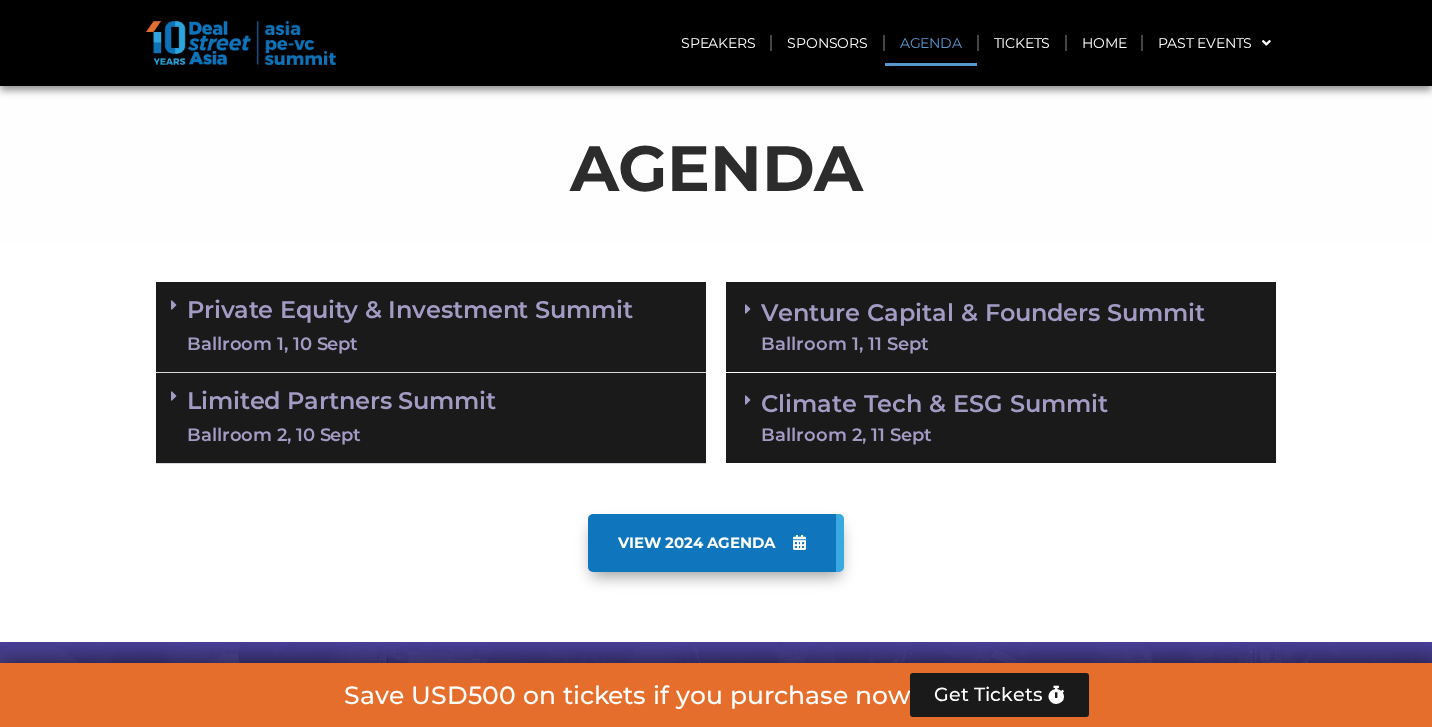 click on "Private Equity & Investment Summit  Ballroom 1, 10 Sept" at bounding box center (431, 326) 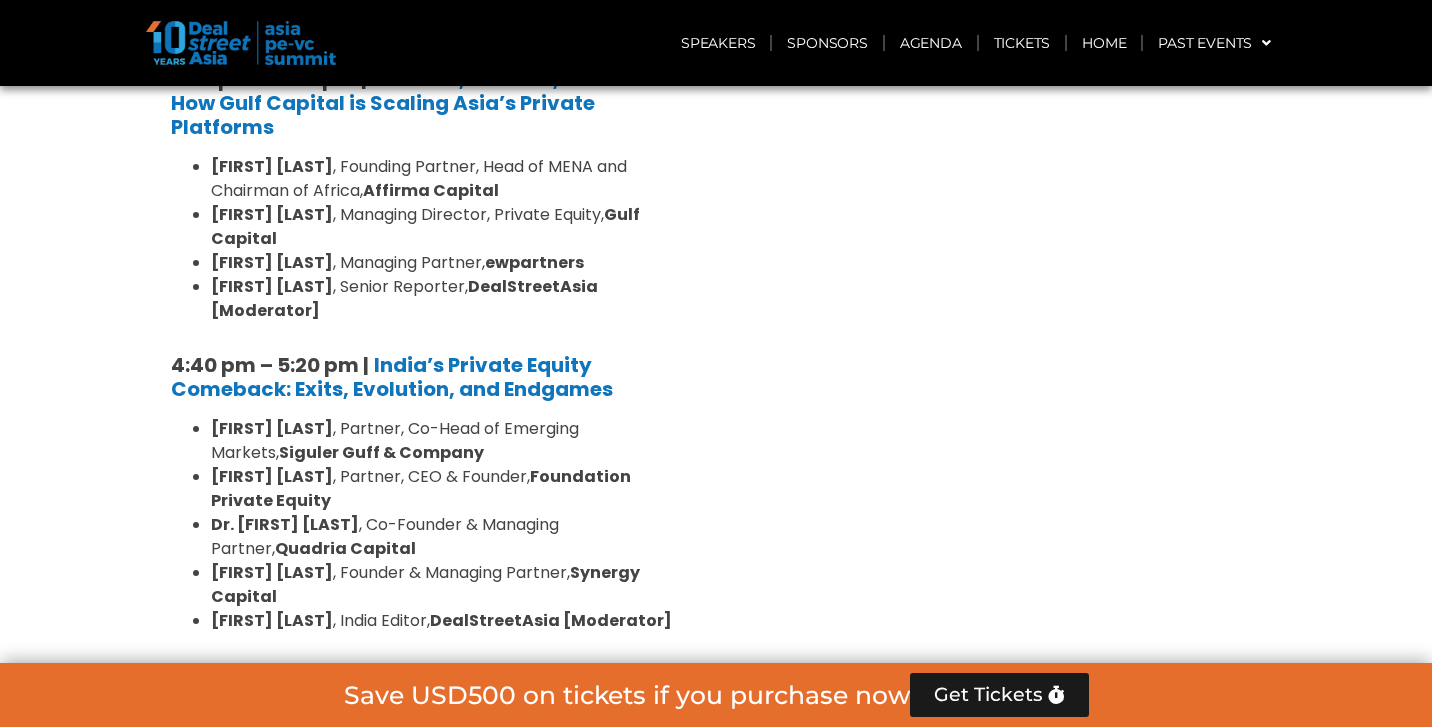 scroll, scrollTop: 3359, scrollLeft: 0, axis: vertical 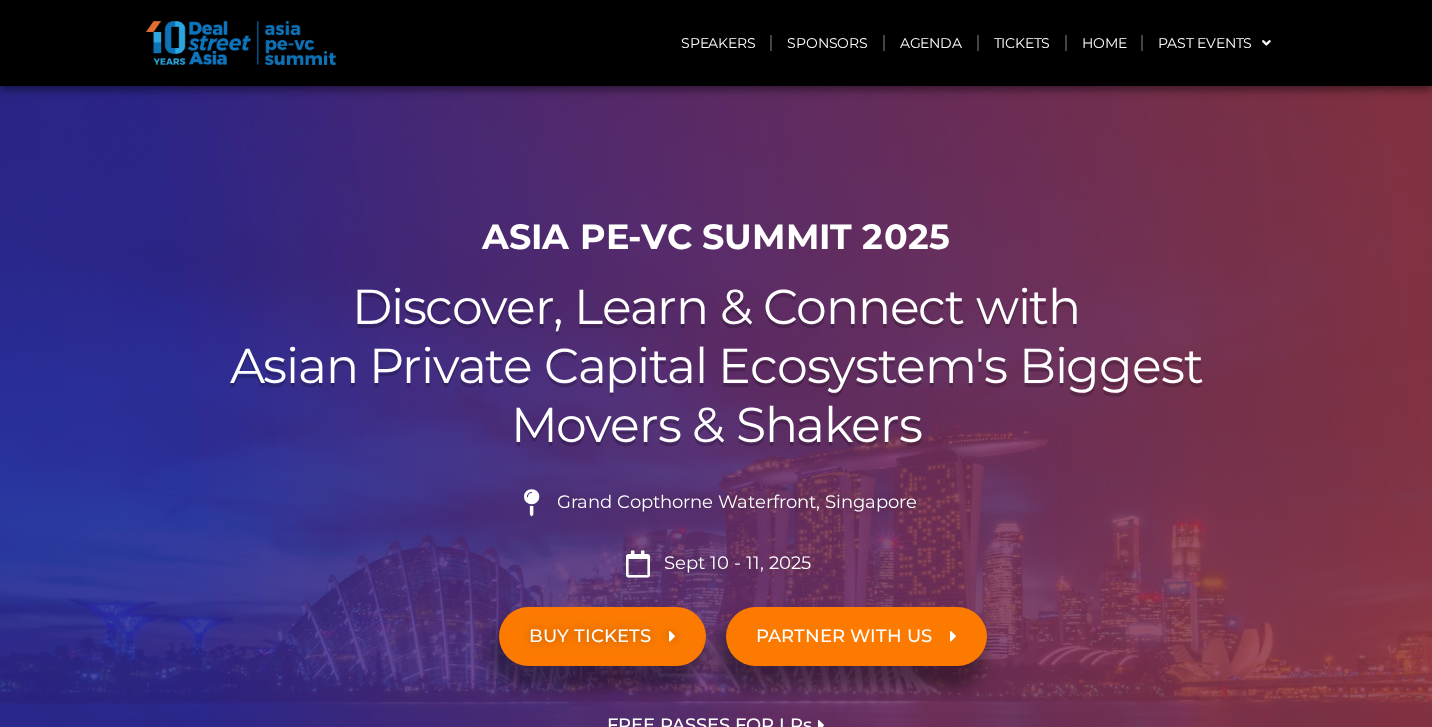 click on "Agenda" 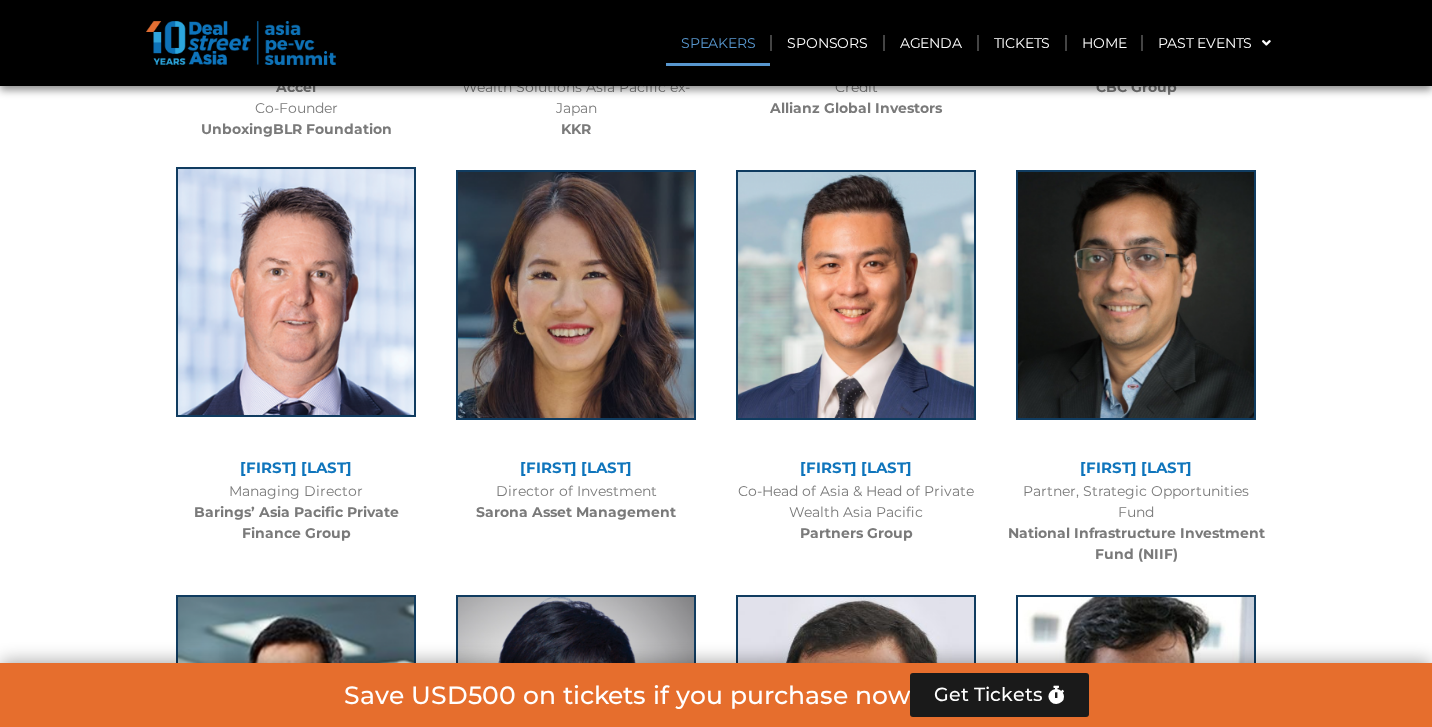 scroll, scrollTop: 3039, scrollLeft: 0, axis: vertical 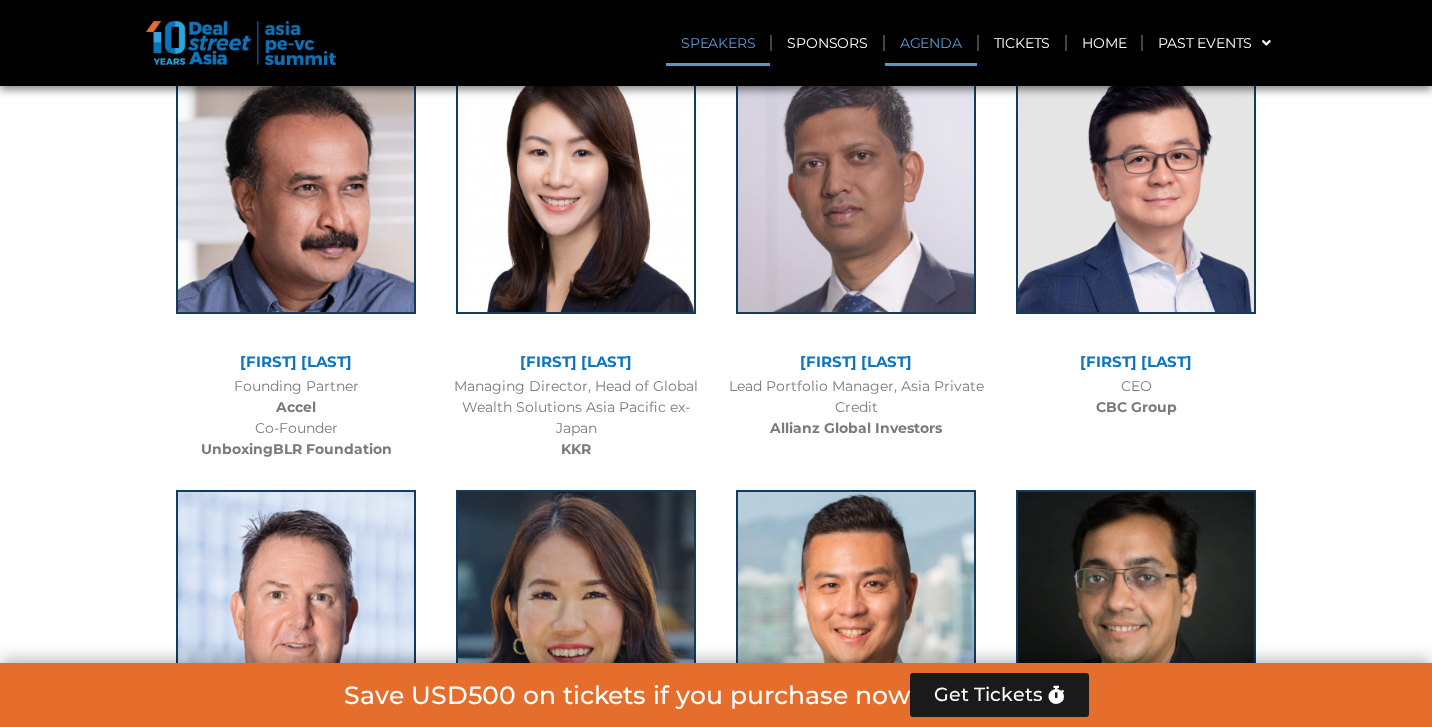 click on "Agenda" 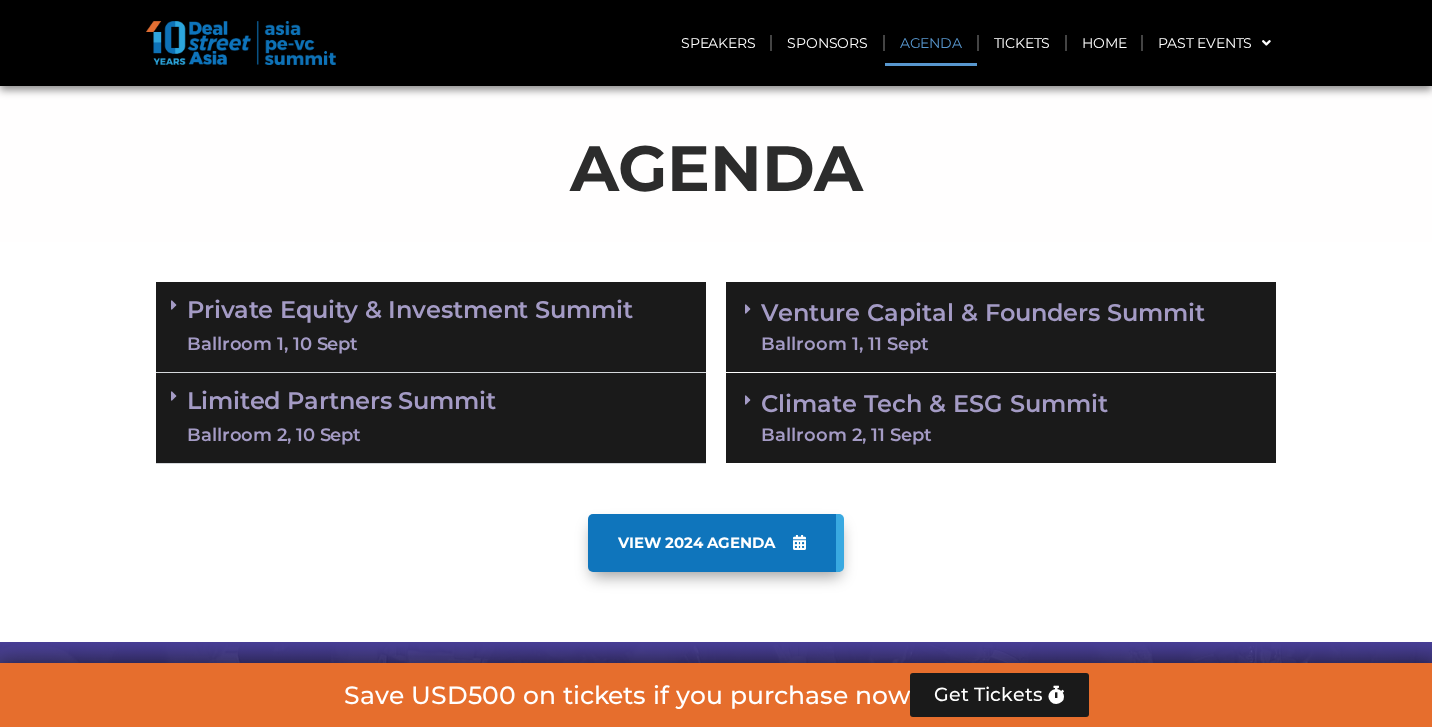 click on "Private Equity & Investment Summit  Ballroom 1, 10 Sept" at bounding box center [431, 326] 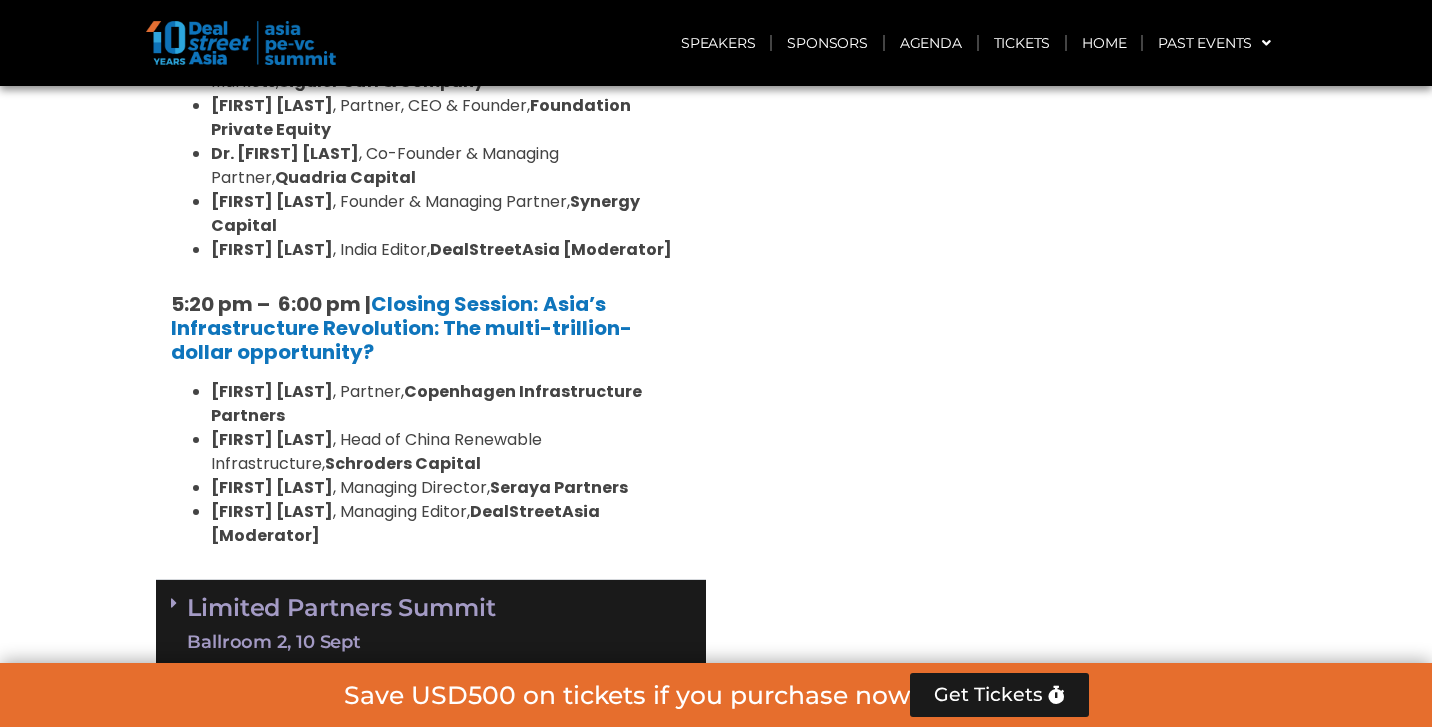 scroll, scrollTop: 3729, scrollLeft: 0, axis: vertical 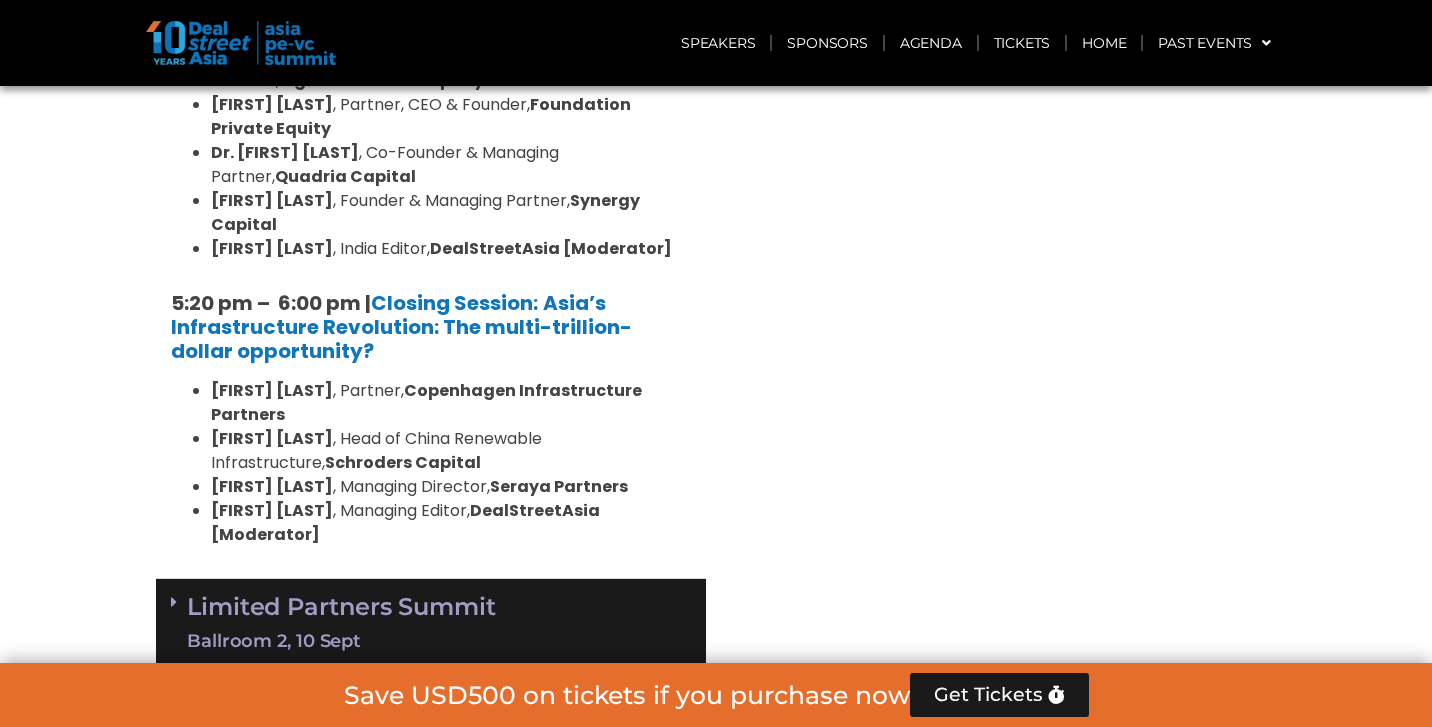 click on "Limited Partners Summit  Ballroom 2, 10 Sept" at bounding box center (431, 623) 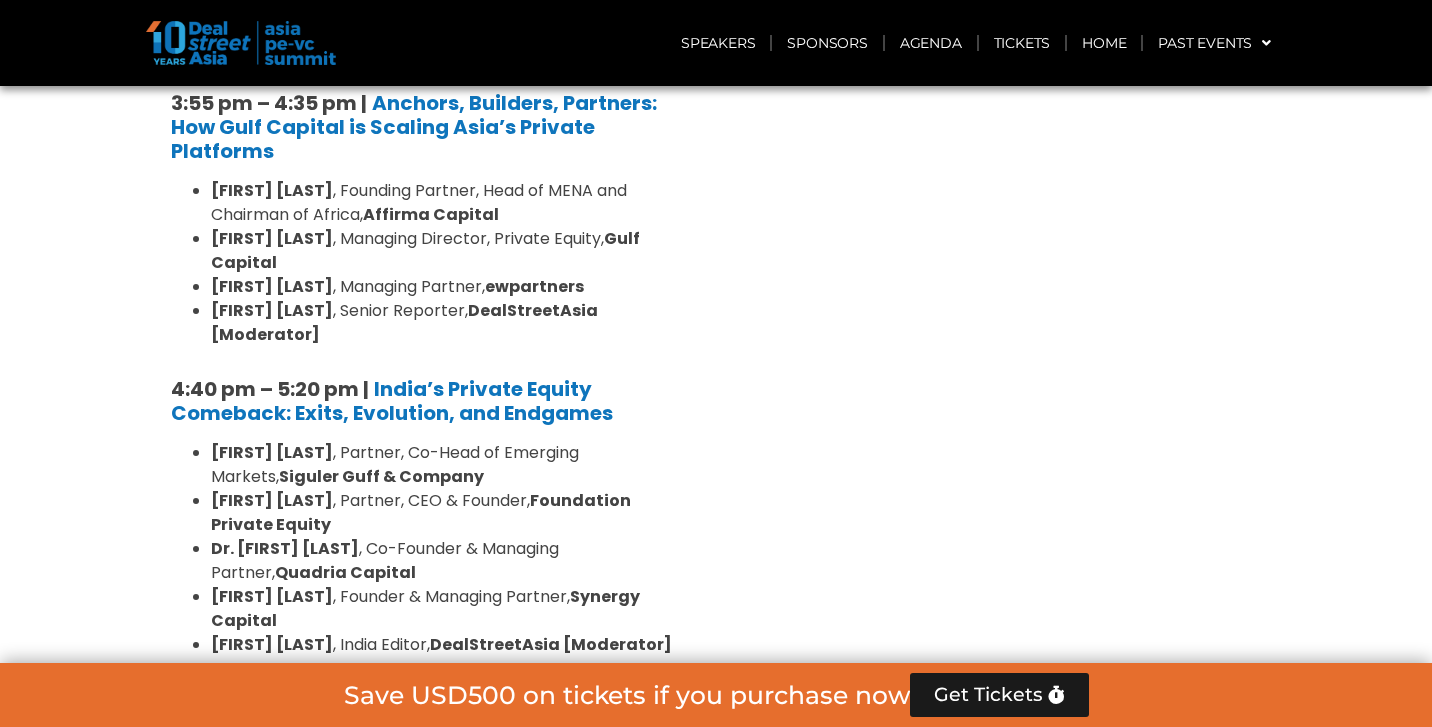scroll, scrollTop: 3348, scrollLeft: 0, axis: vertical 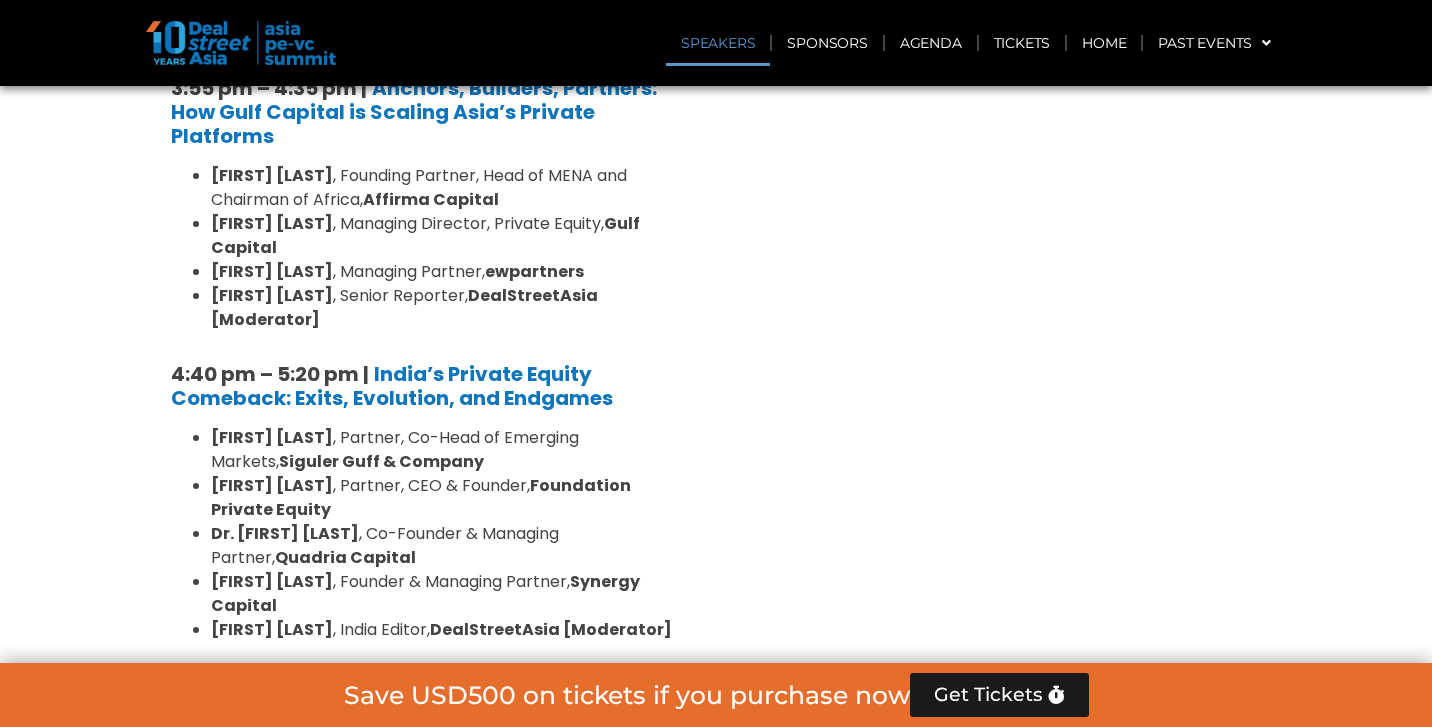 click on "Speakers" 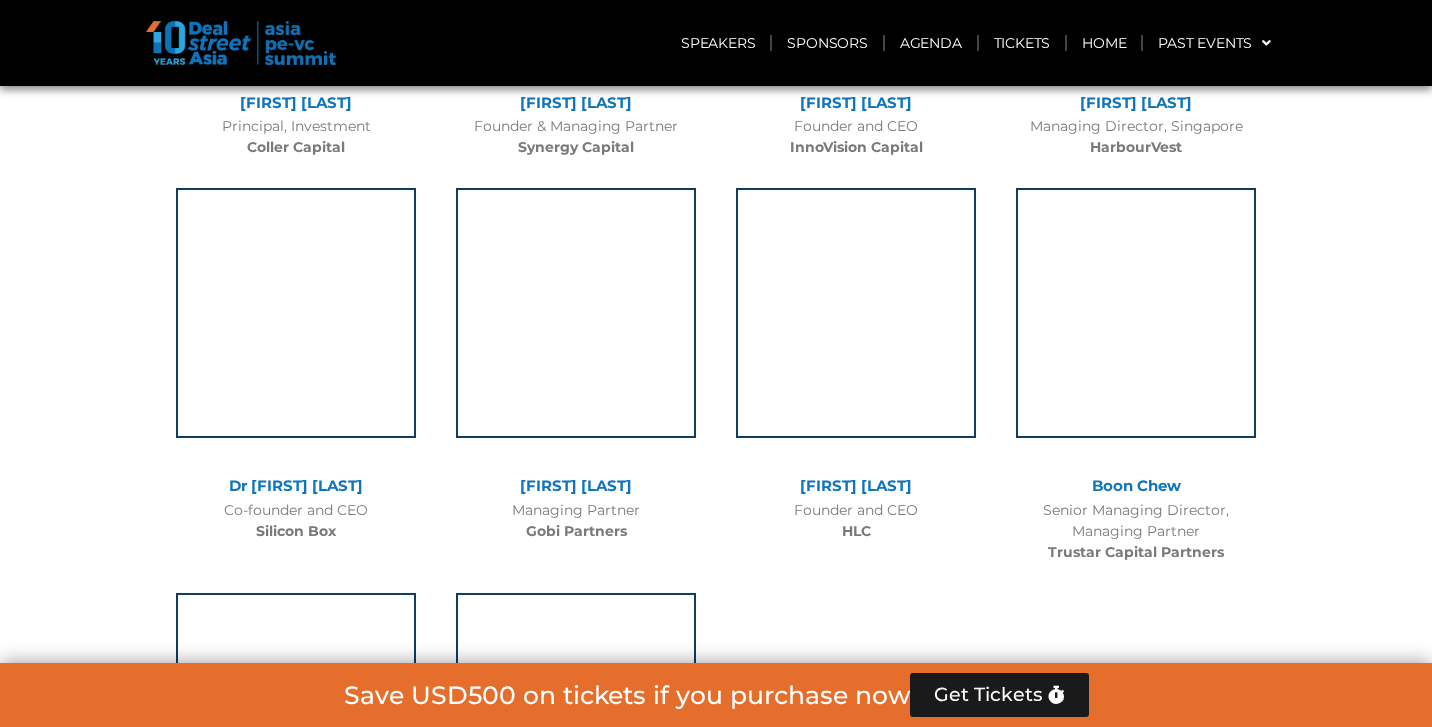scroll, scrollTop: 14917, scrollLeft: 0, axis: vertical 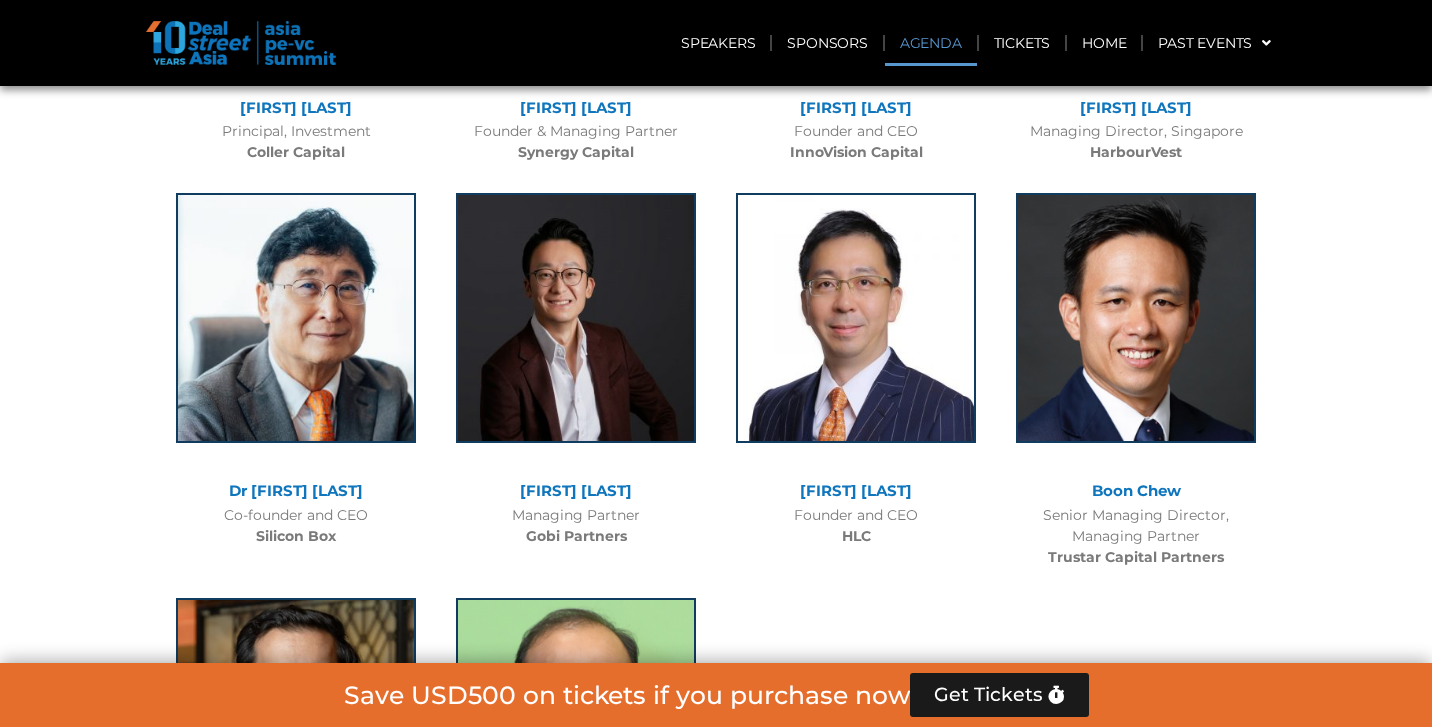 click on "Agenda" 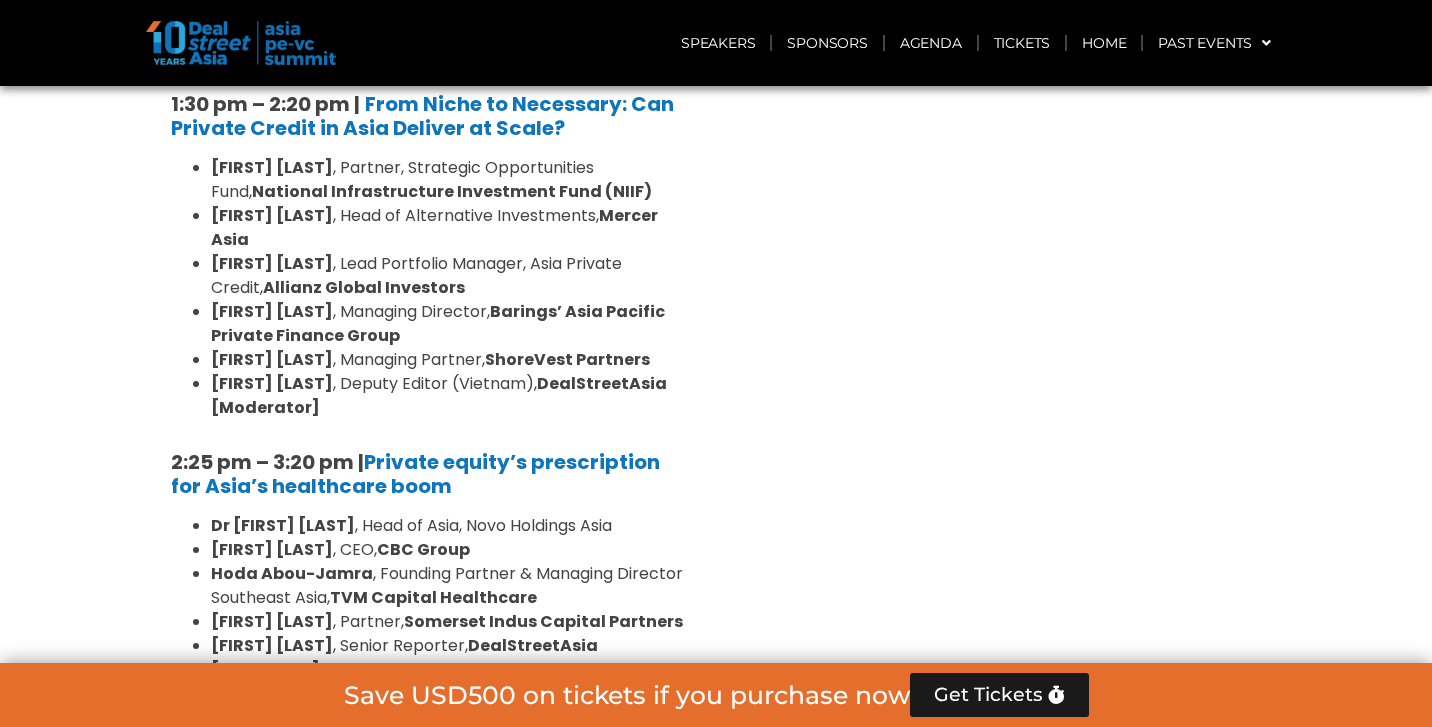 scroll, scrollTop: 2498, scrollLeft: 0, axis: vertical 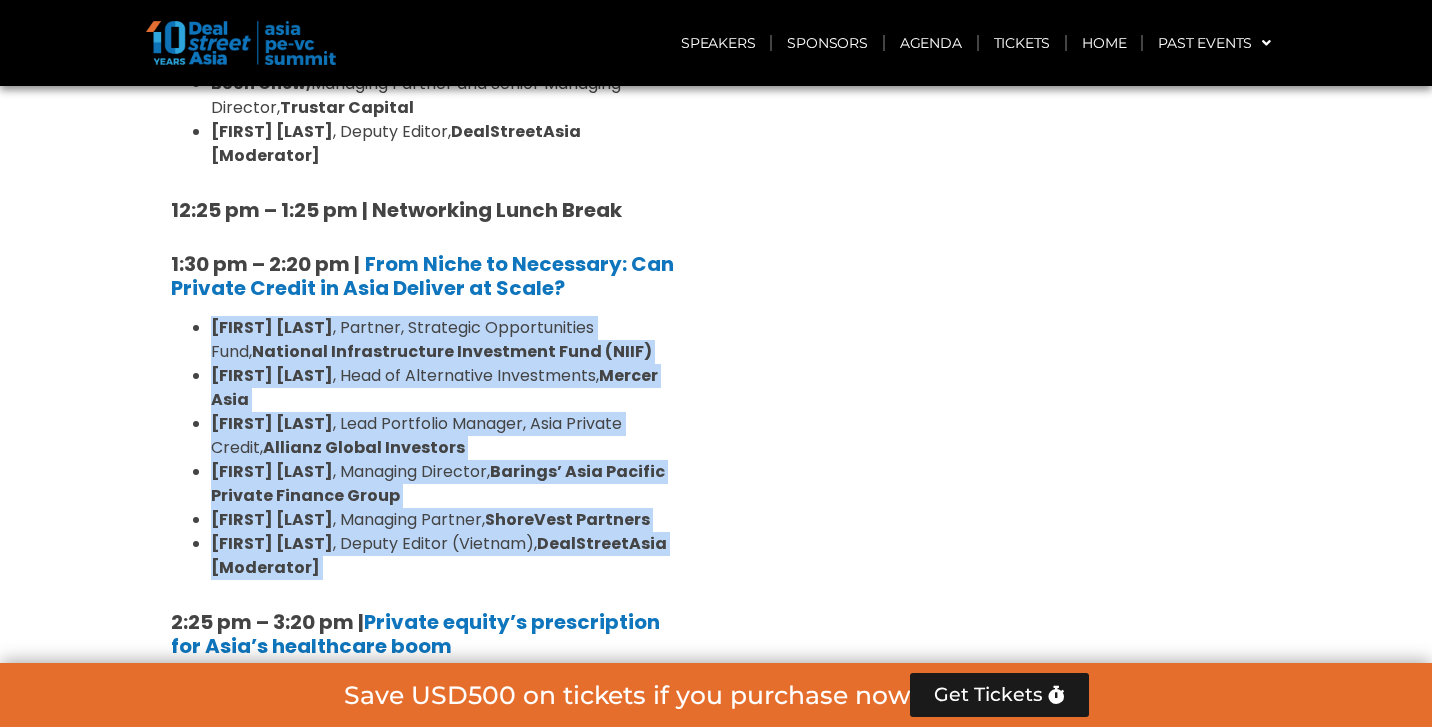 drag, startPoint x: 212, startPoint y: 277, endPoint x: 420, endPoint y: 506, distance: 309.36224 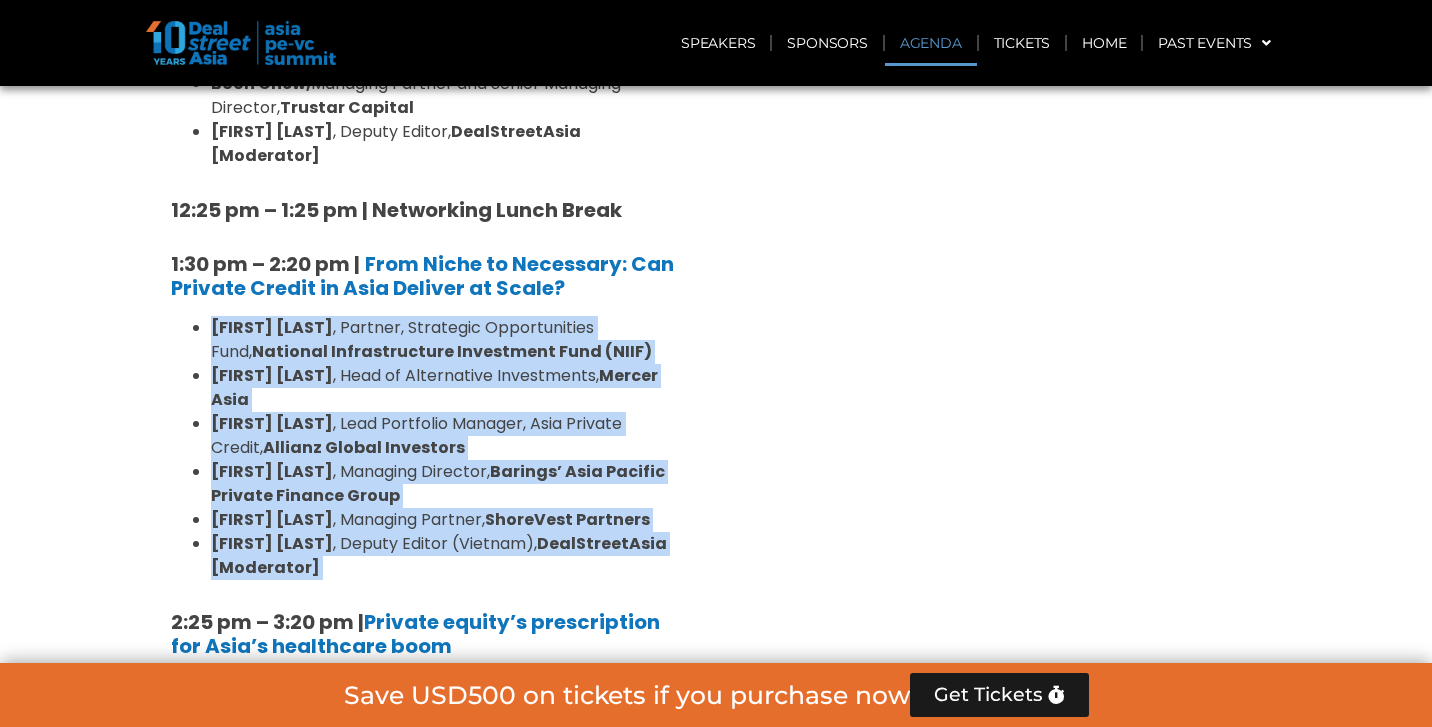 click on "Agenda" 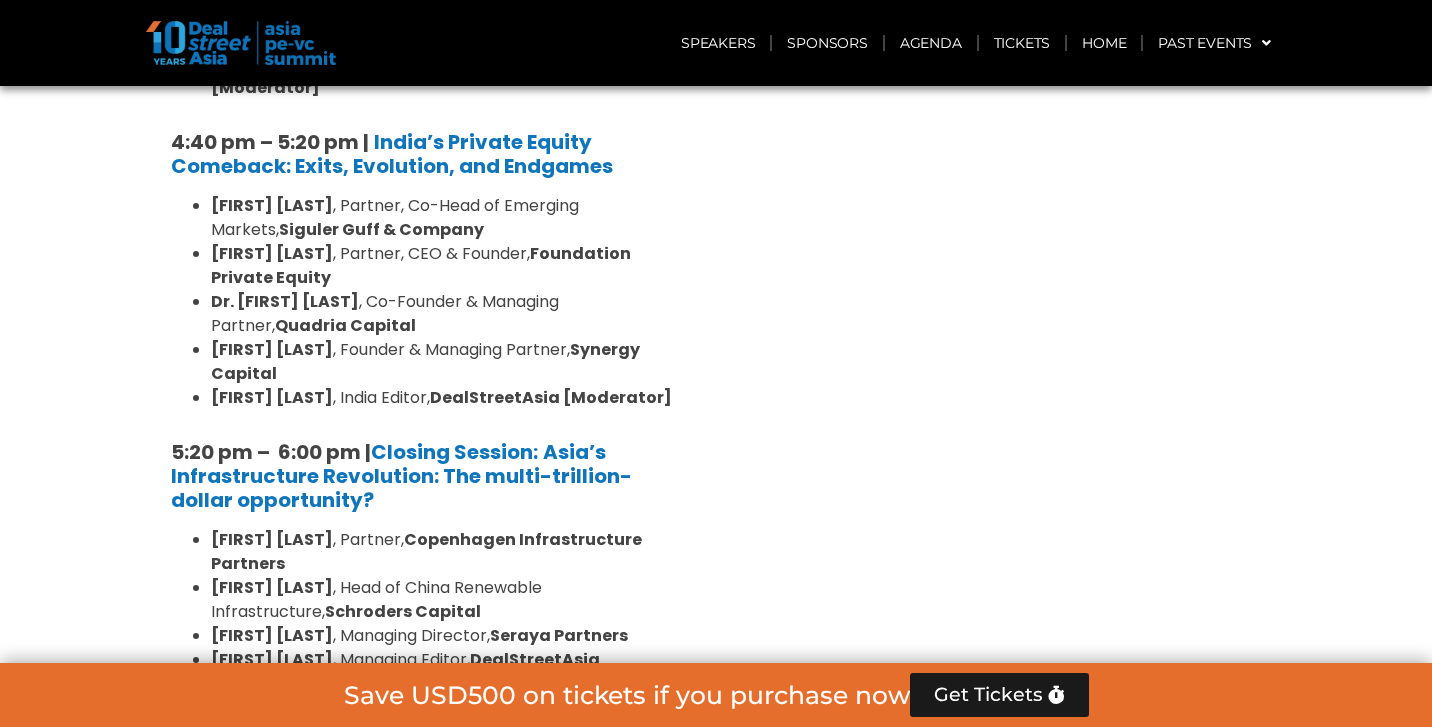 scroll, scrollTop: 3694, scrollLeft: 0, axis: vertical 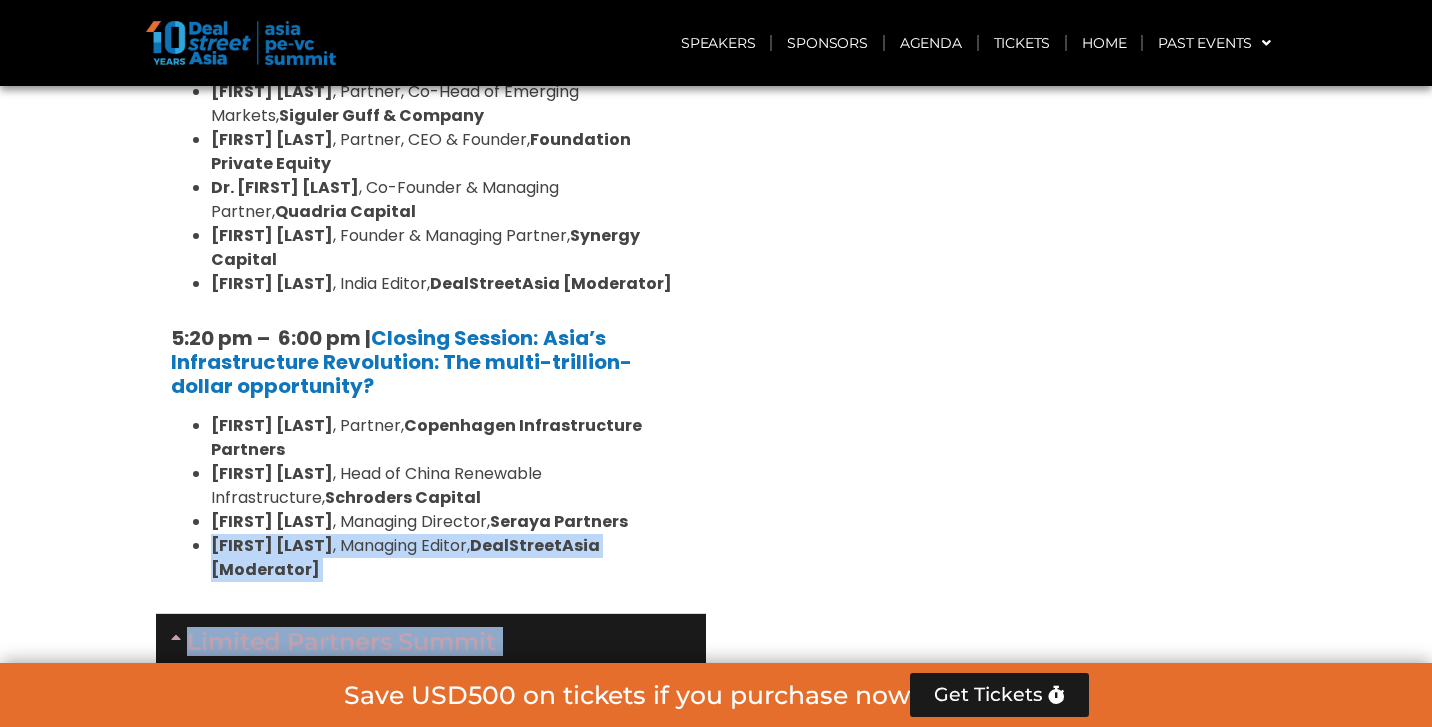 drag, startPoint x: 211, startPoint y: 421, endPoint x: 767, endPoint y: 424, distance: 556.0081 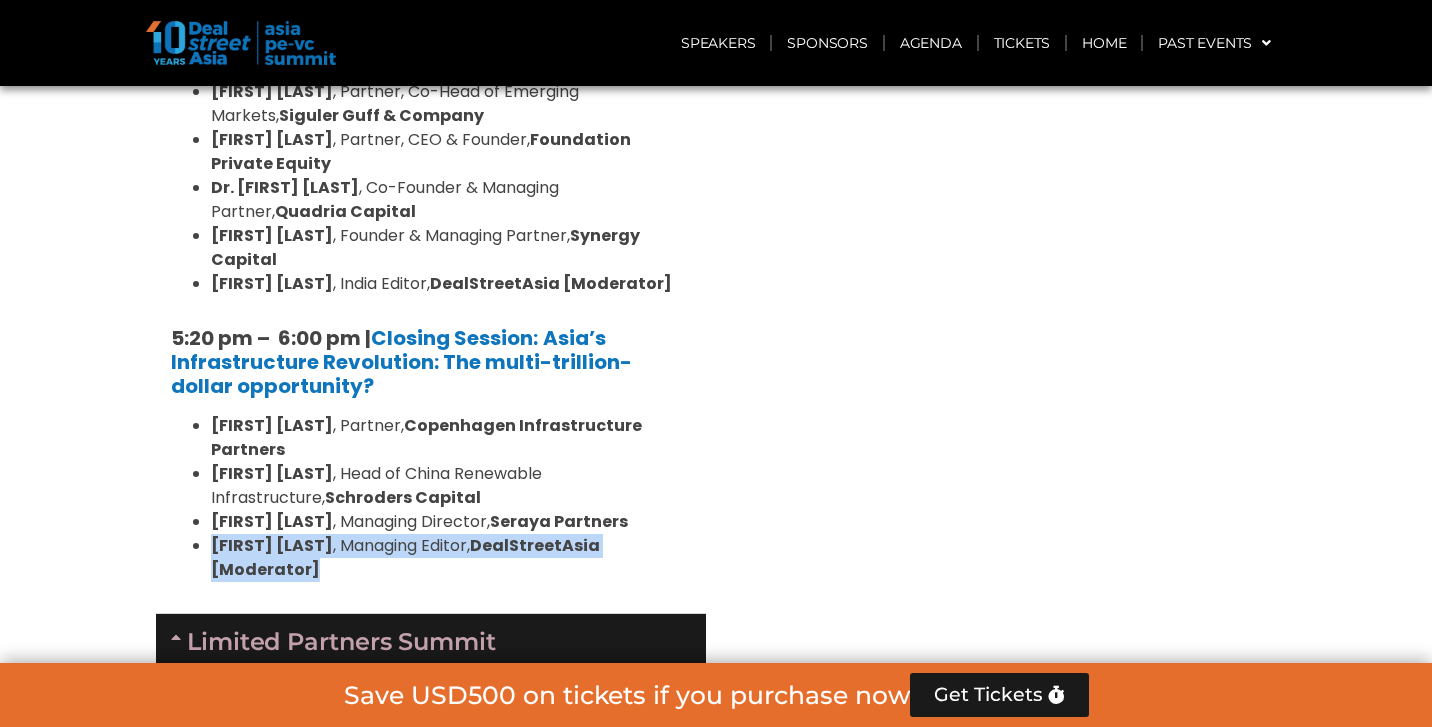 drag, startPoint x: 700, startPoint y: 417, endPoint x: 215, endPoint y: 430, distance: 485.1742 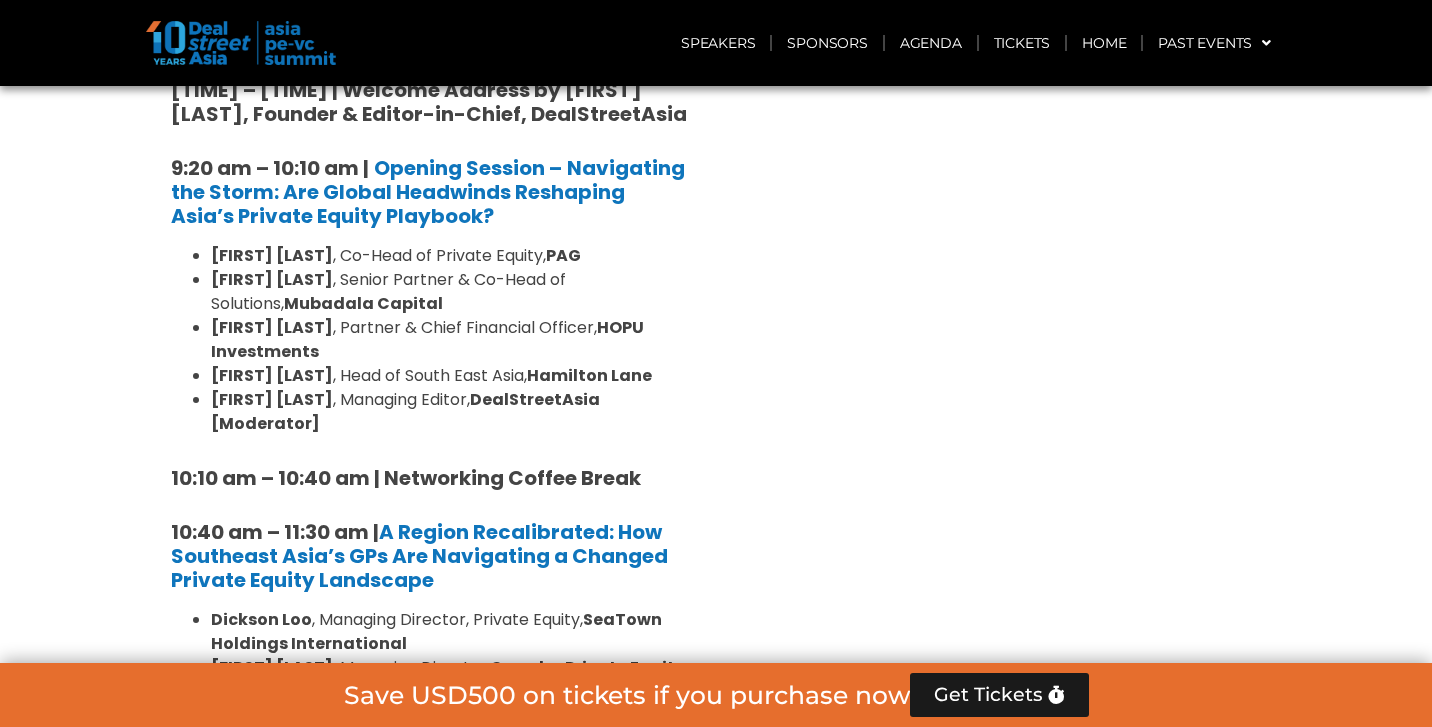 scroll, scrollTop: 1461, scrollLeft: 0, axis: vertical 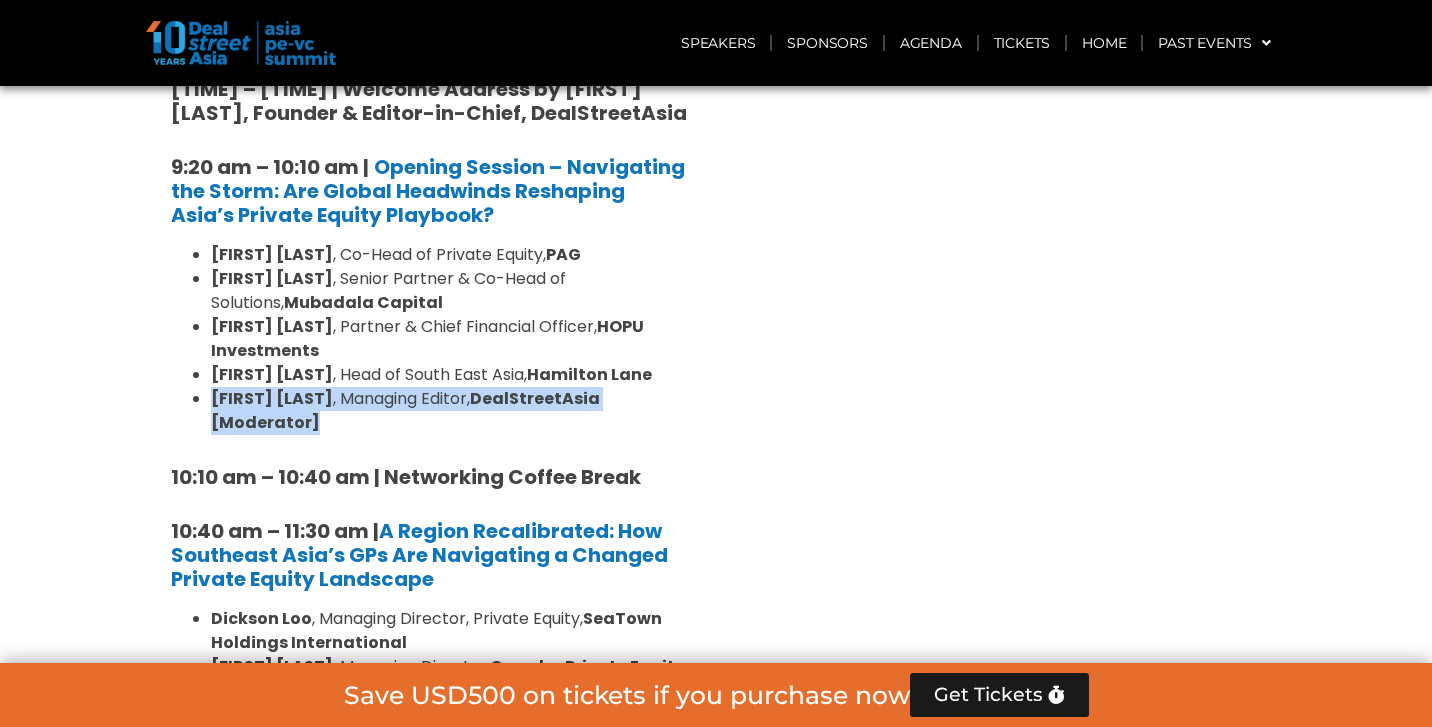 drag, startPoint x: 213, startPoint y: 418, endPoint x: 708, endPoint y: 418, distance: 495 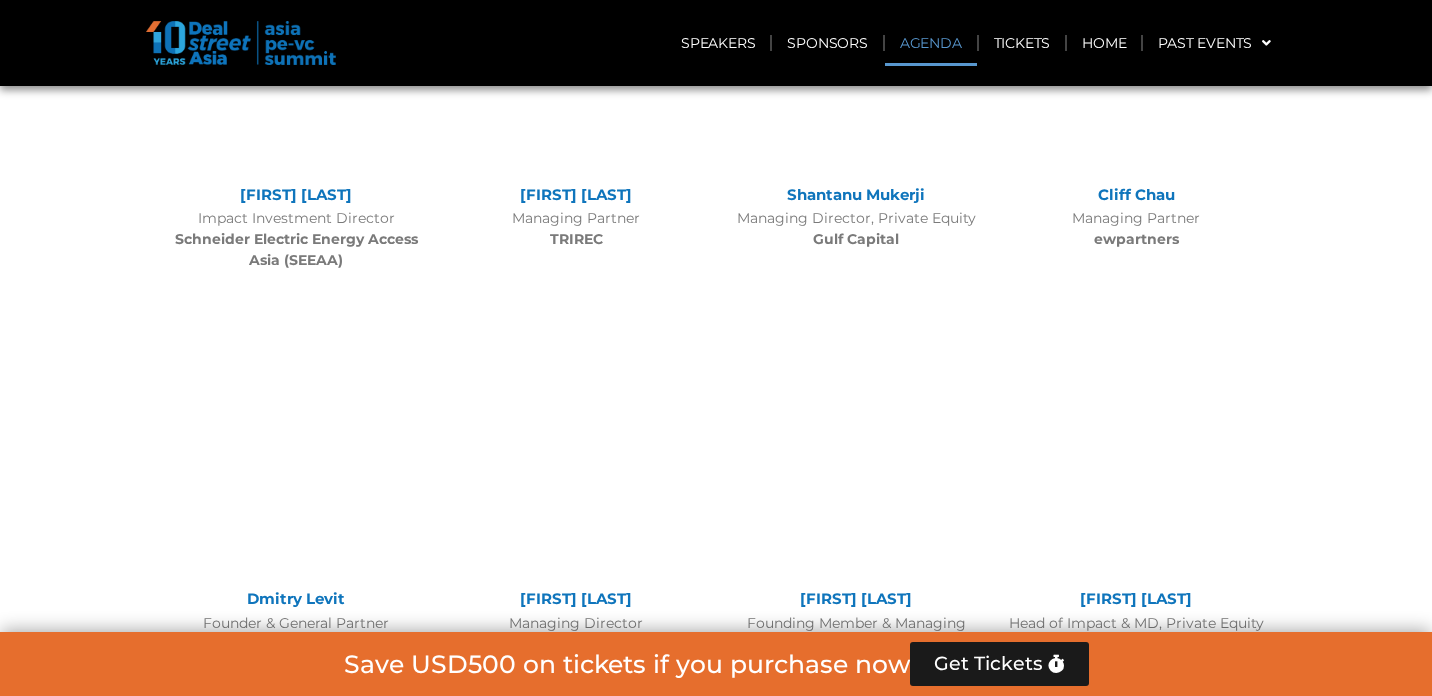 scroll, scrollTop: 5271, scrollLeft: 0, axis: vertical 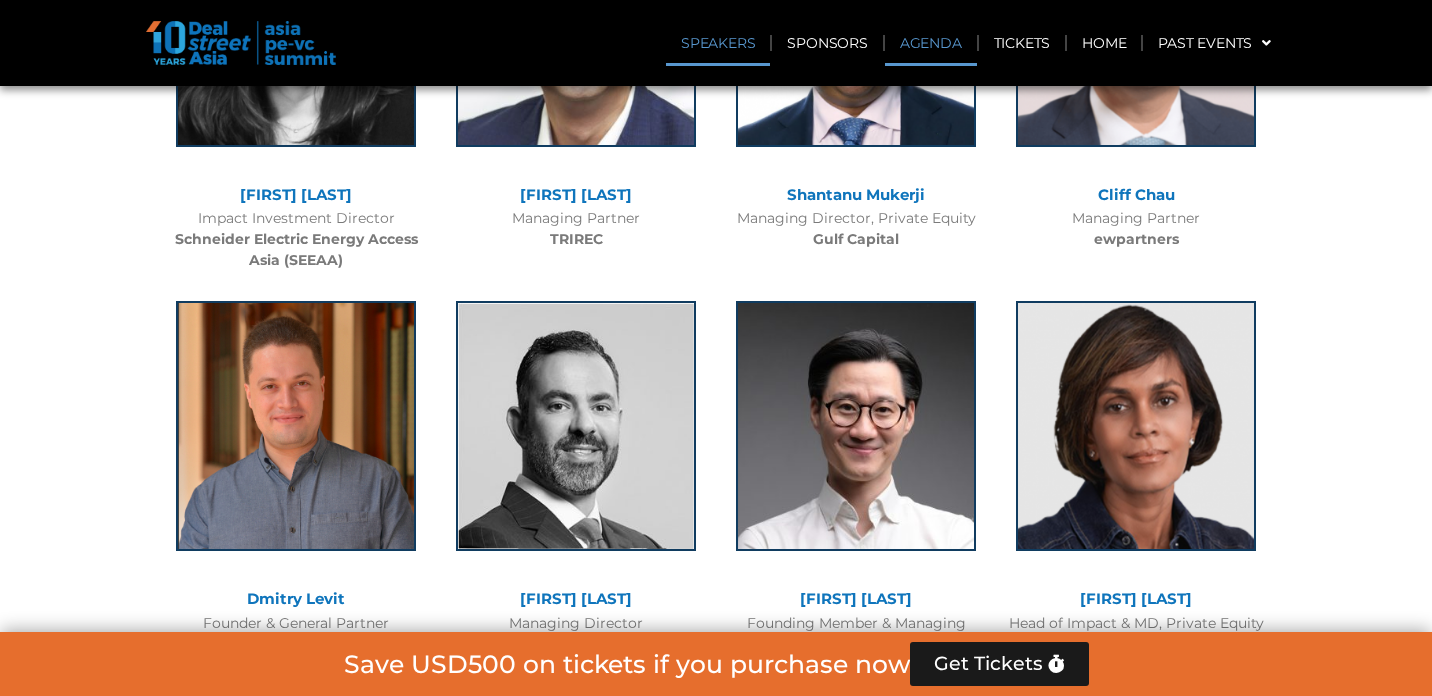 click on "Agenda" 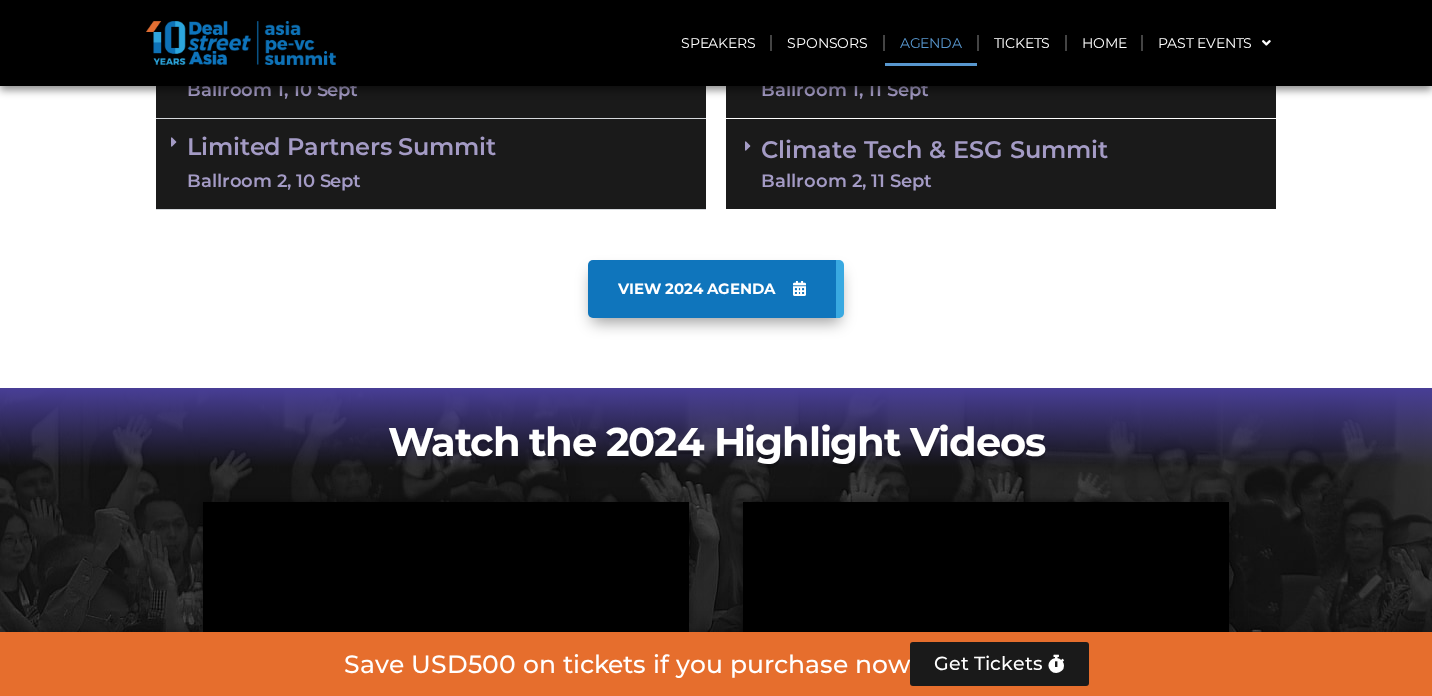 scroll, scrollTop: 1043, scrollLeft: 0, axis: vertical 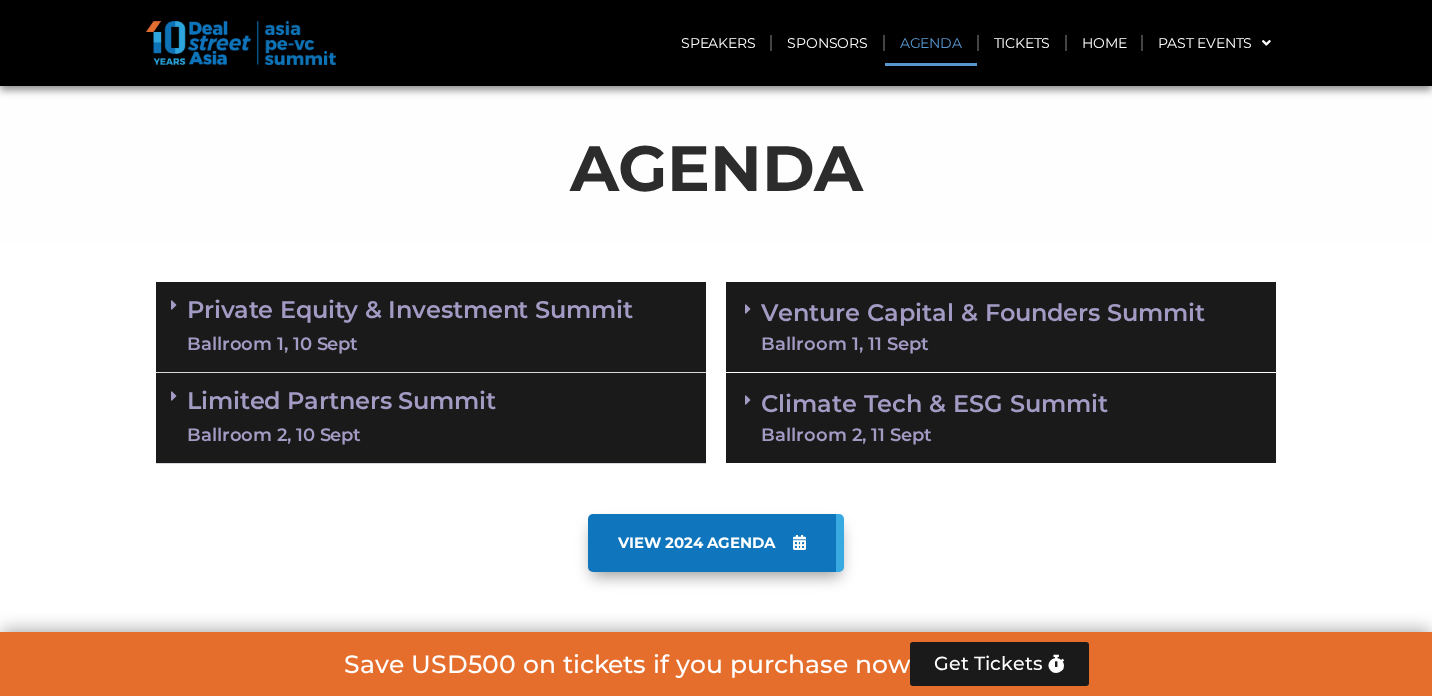 click on "Private Equity & Investment Summit  Ballroom 1, 10 Sept" at bounding box center [431, 326] 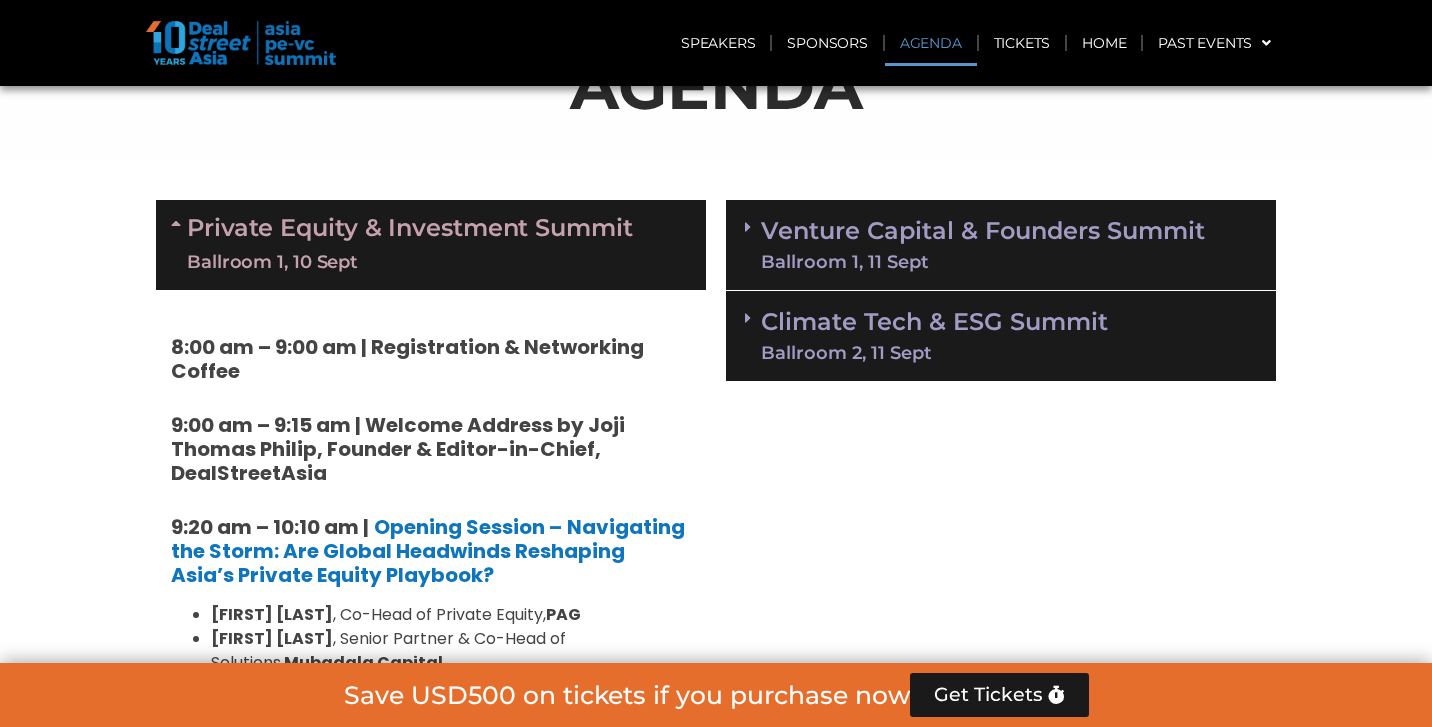 scroll, scrollTop: 1484, scrollLeft: 0, axis: vertical 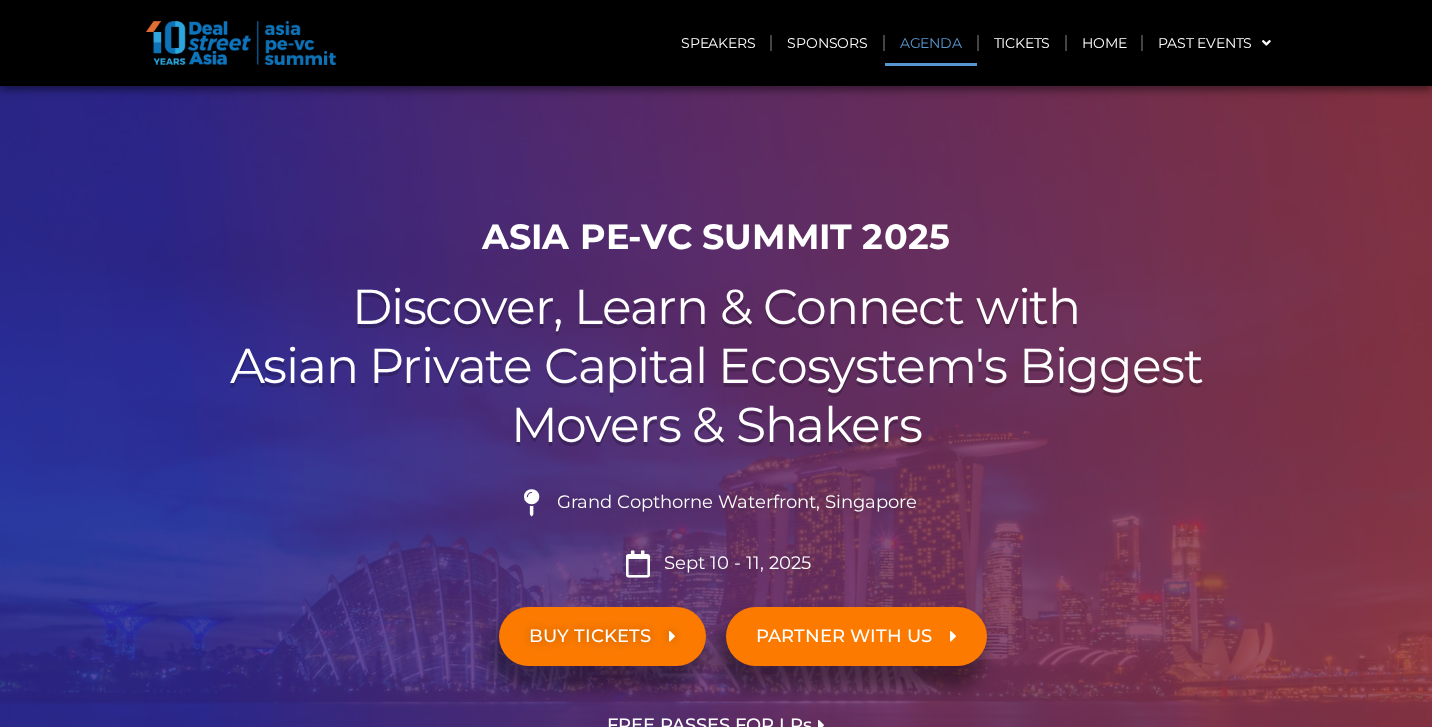 click on "Agenda" 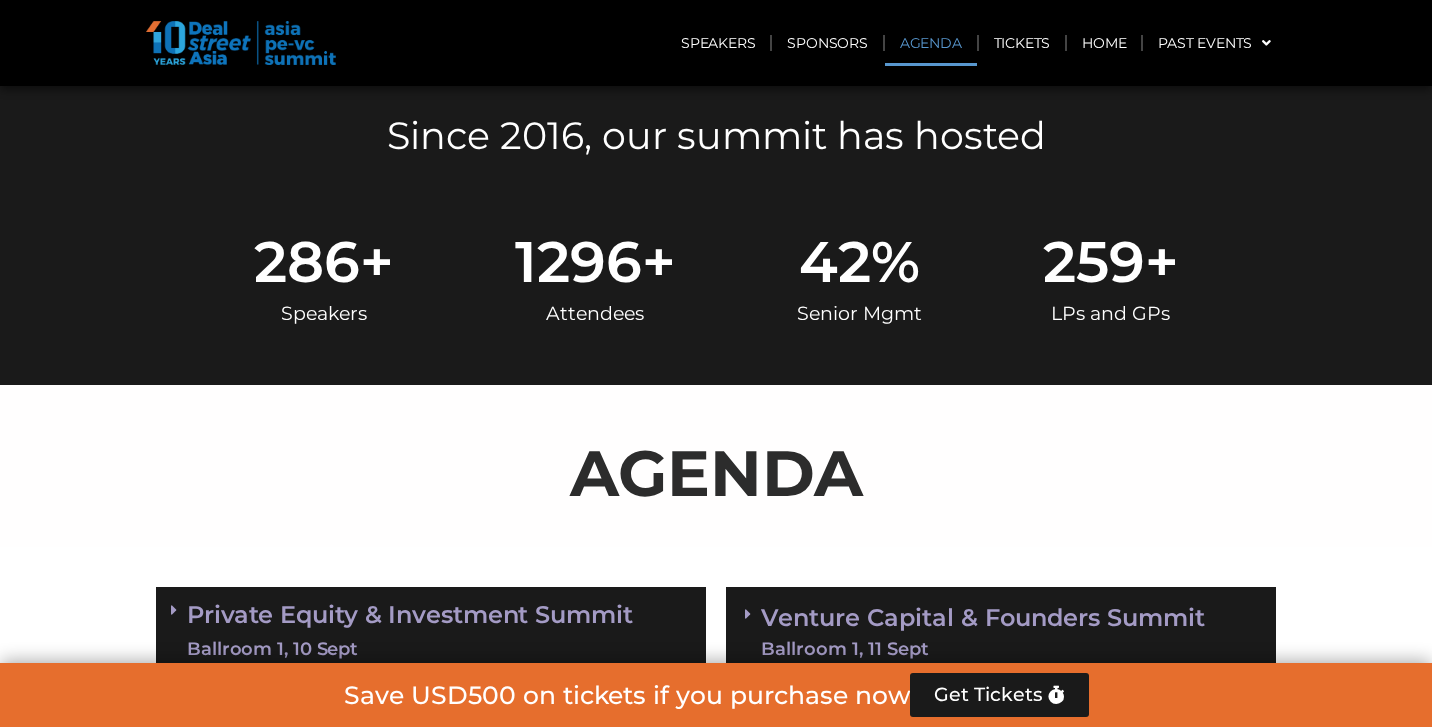 scroll, scrollTop: 1043, scrollLeft: 0, axis: vertical 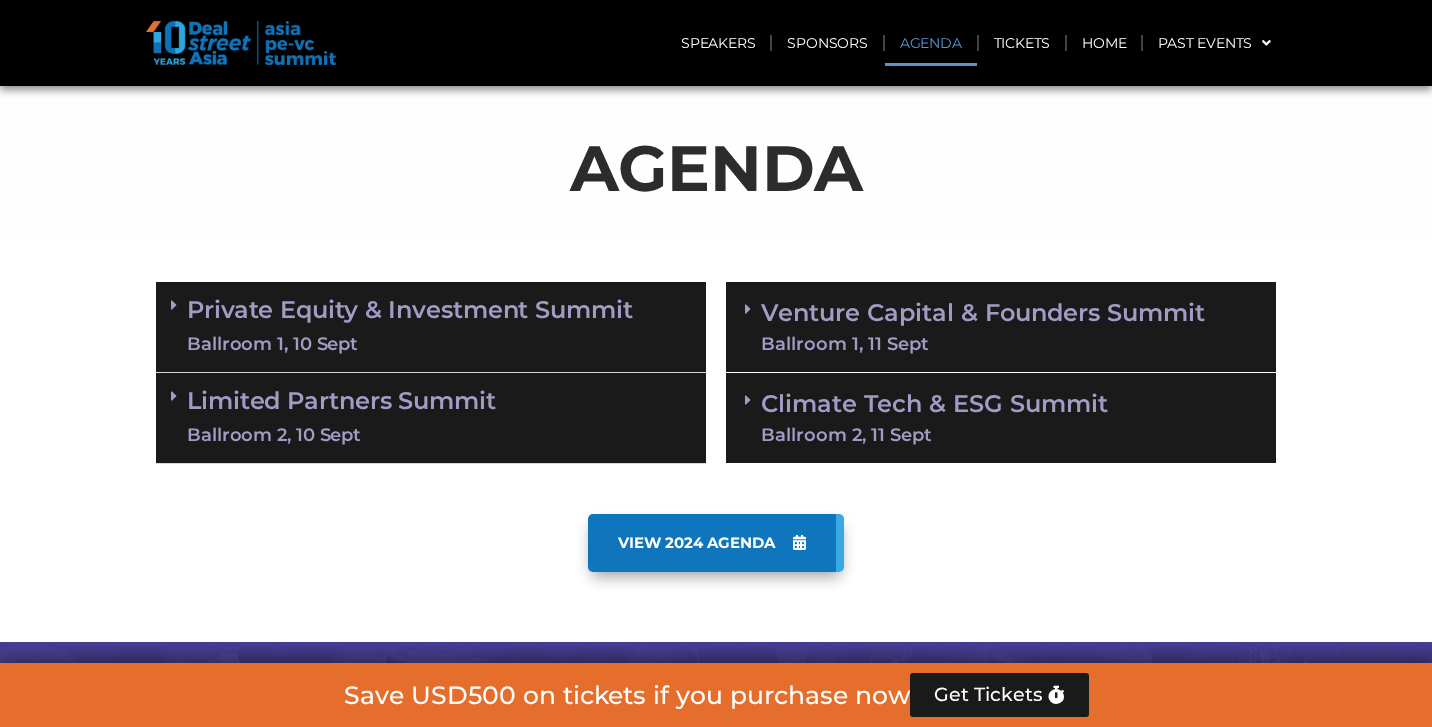 click on "[EVENT] [ROOM], [NUMBER] [MONTH]" at bounding box center [1001, 325] 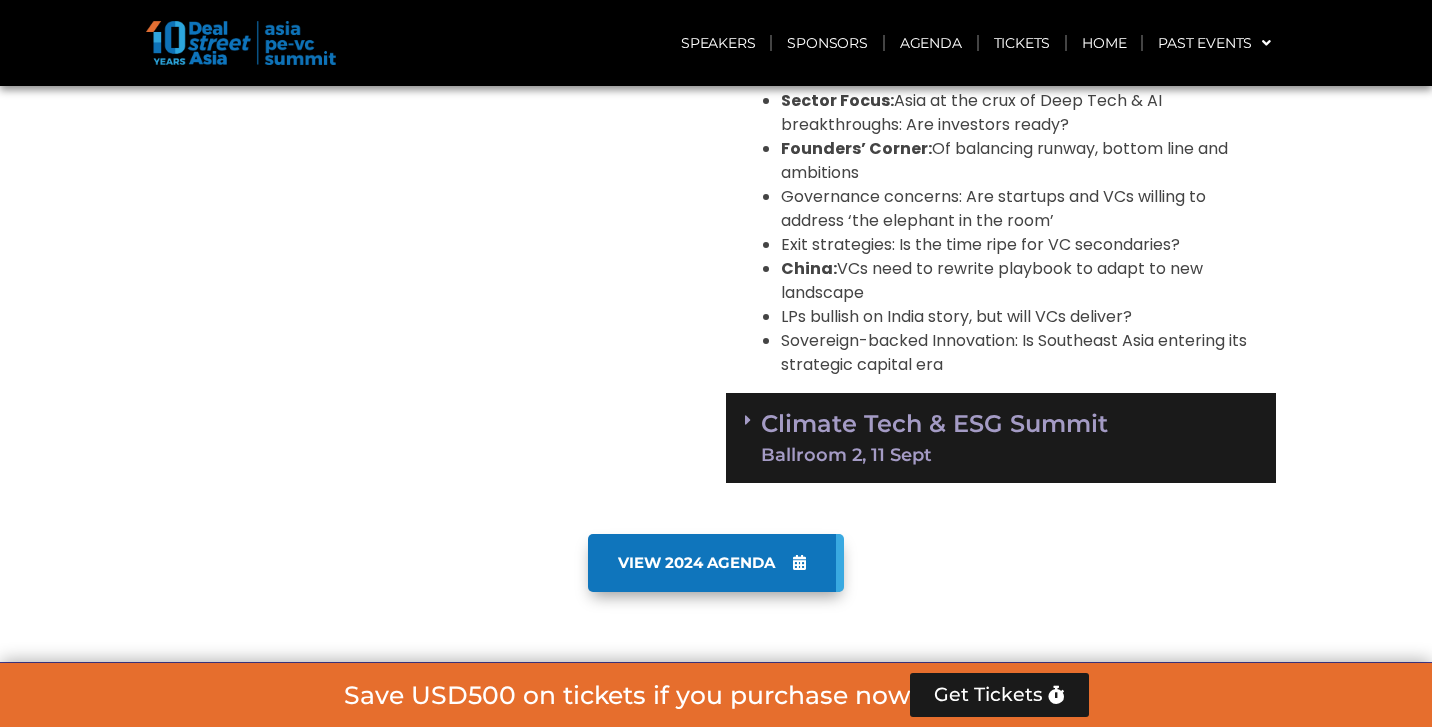 scroll, scrollTop: 1701, scrollLeft: 0, axis: vertical 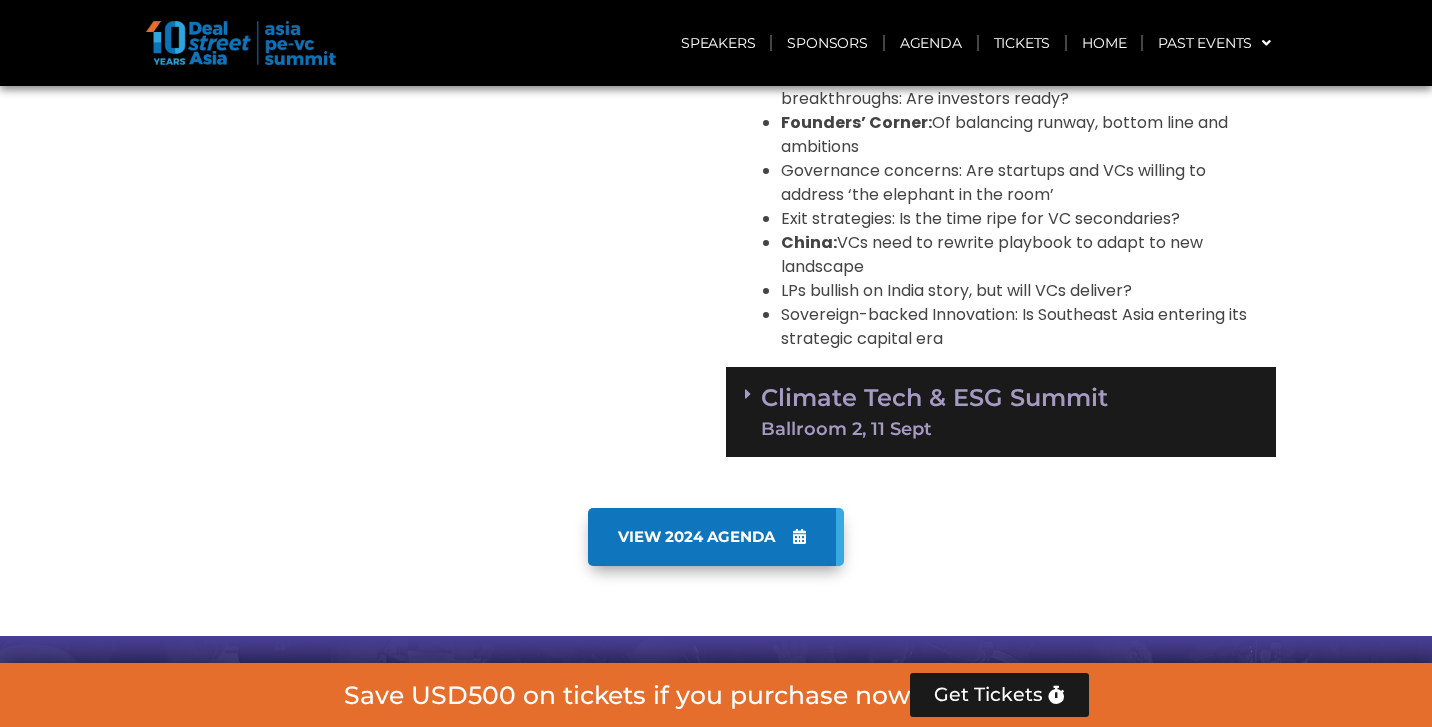 click on "Climate Tech & ESG Summit  Ballroom 2, 11 Sept" at bounding box center [1001, 410] 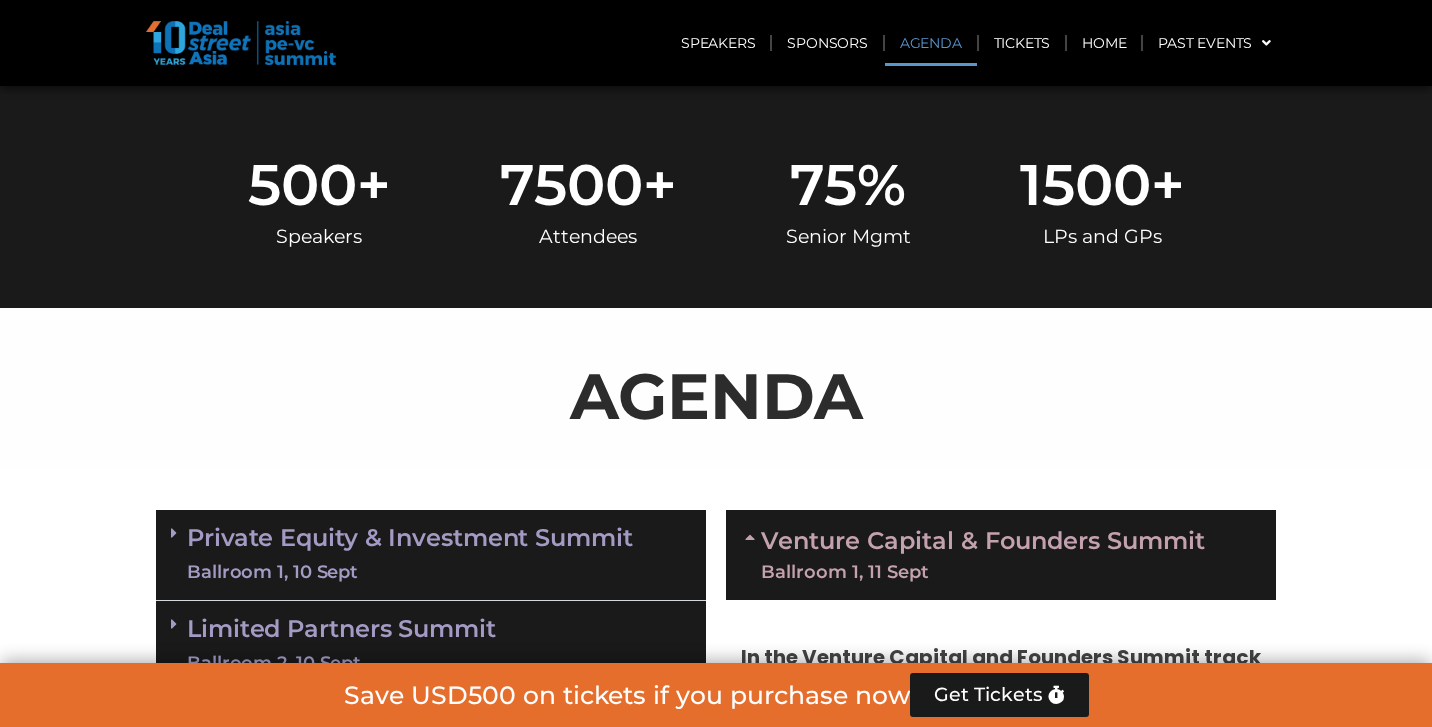scroll, scrollTop: 619, scrollLeft: 0, axis: vertical 